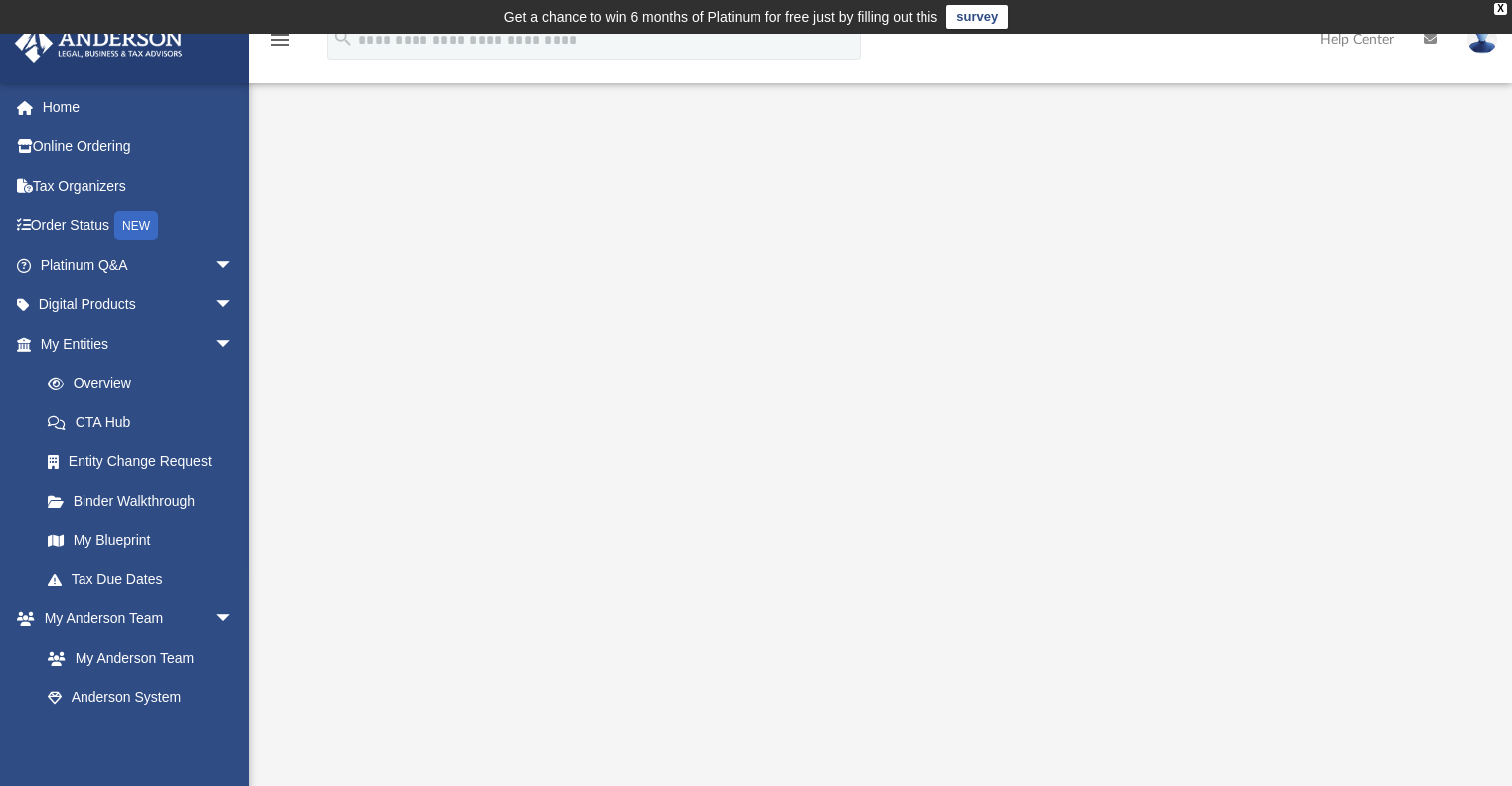 scroll, scrollTop: 0, scrollLeft: 0, axis: both 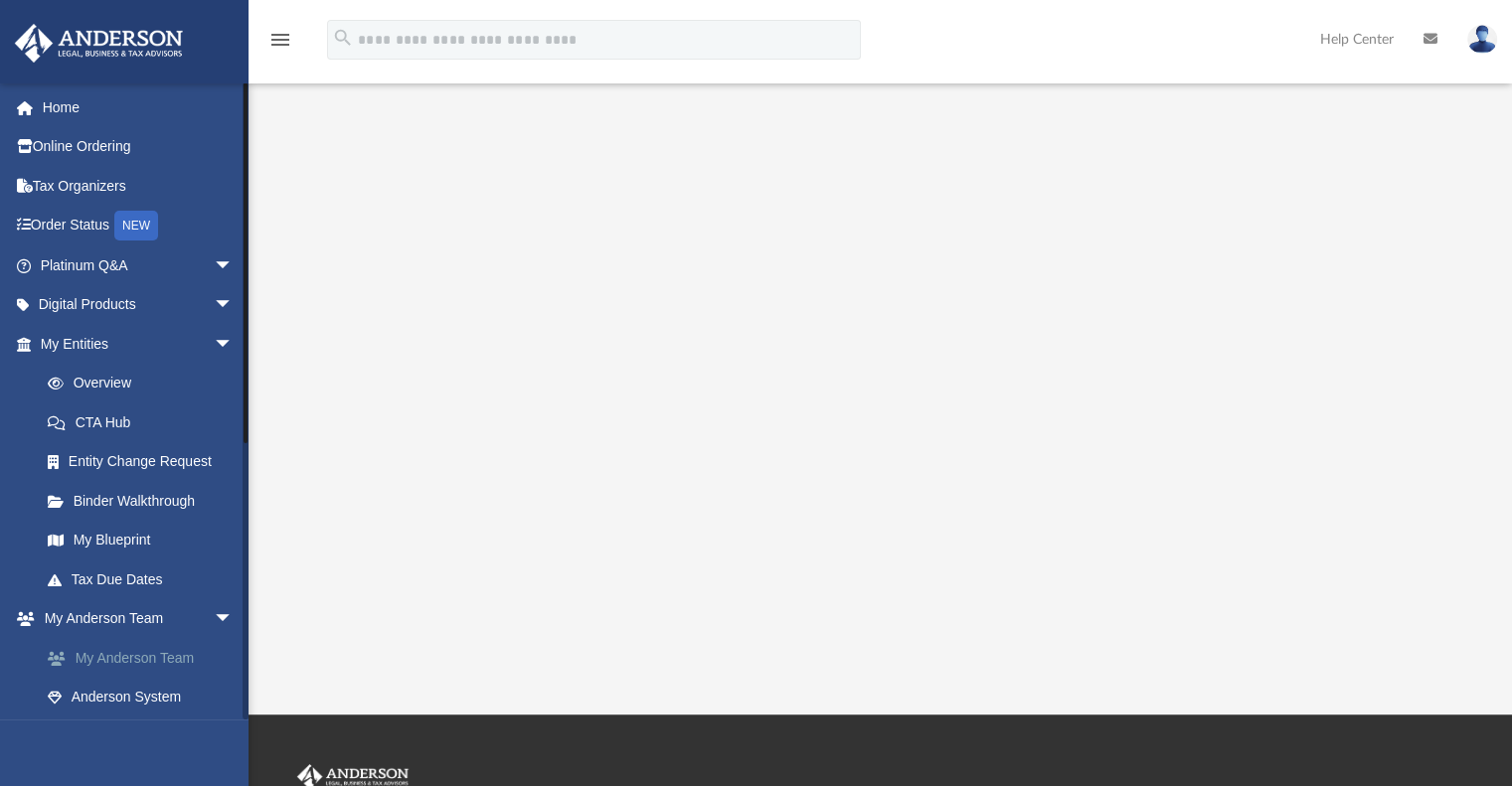 click on "My Anderson Team" at bounding box center [145, 658] 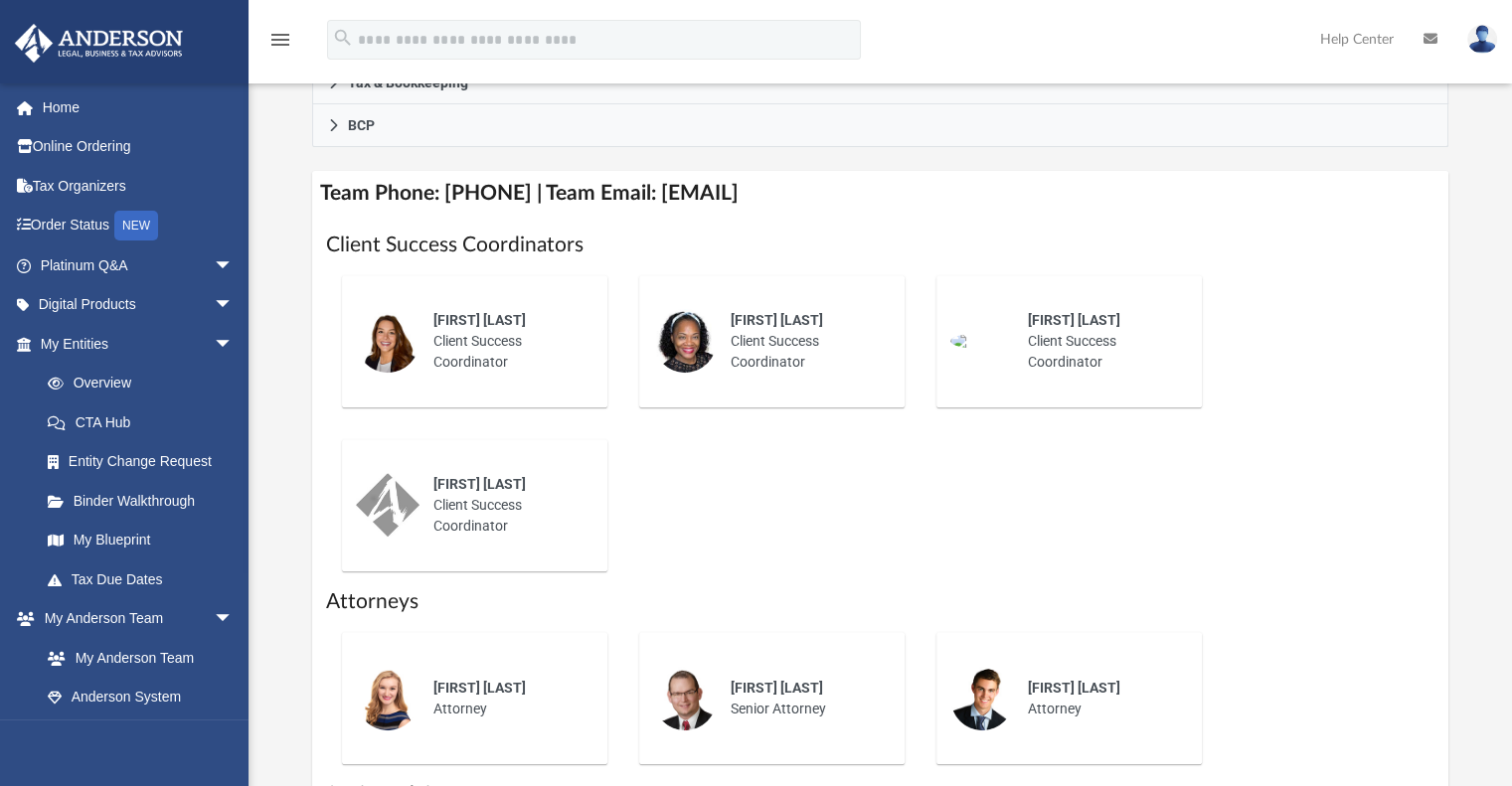 scroll, scrollTop: 795, scrollLeft: 0, axis: vertical 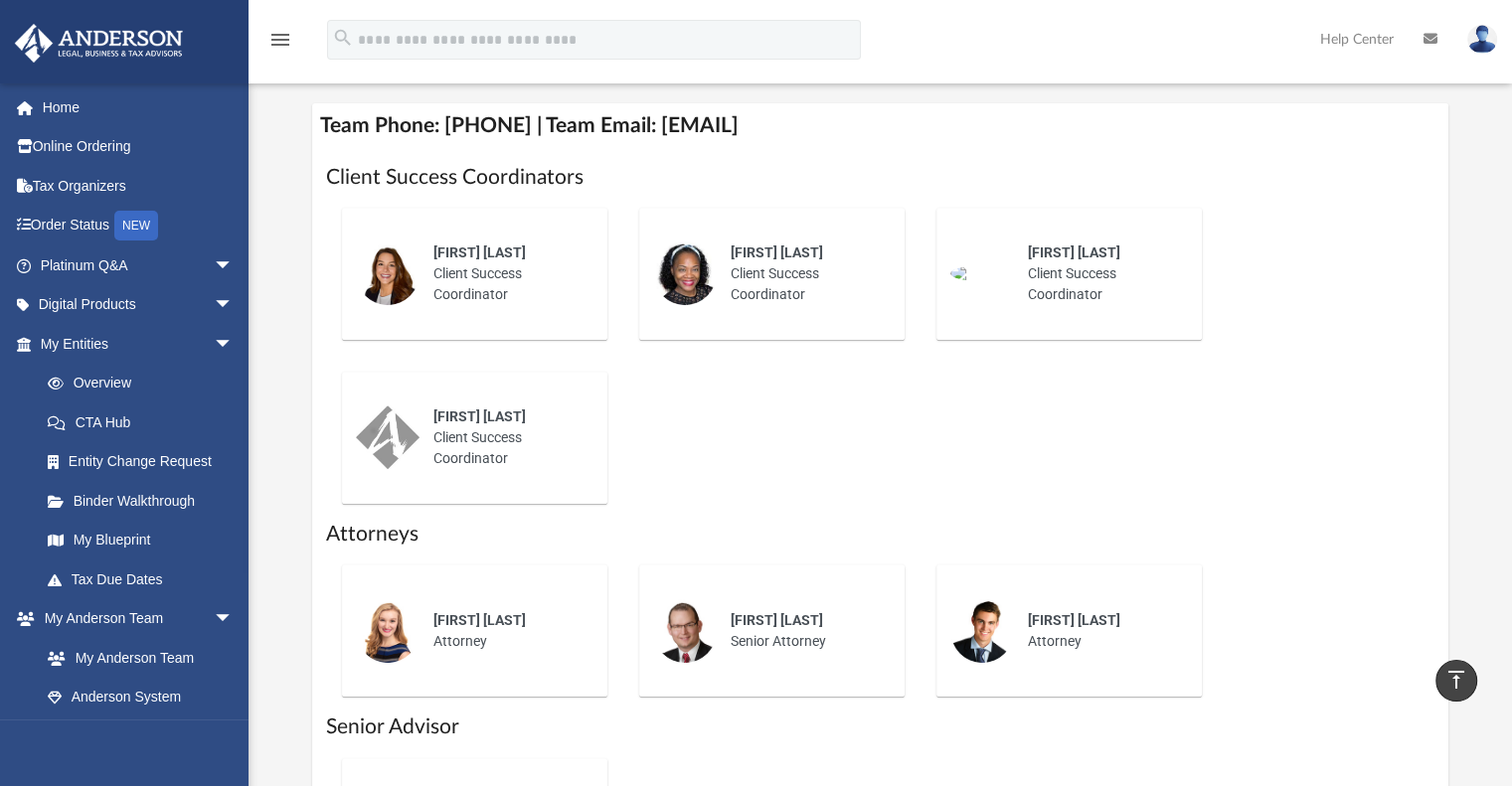 drag, startPoint x: 722, startPoint y: 120, endPoint x: 1072, endPoint y: 108, distance: 350.2057 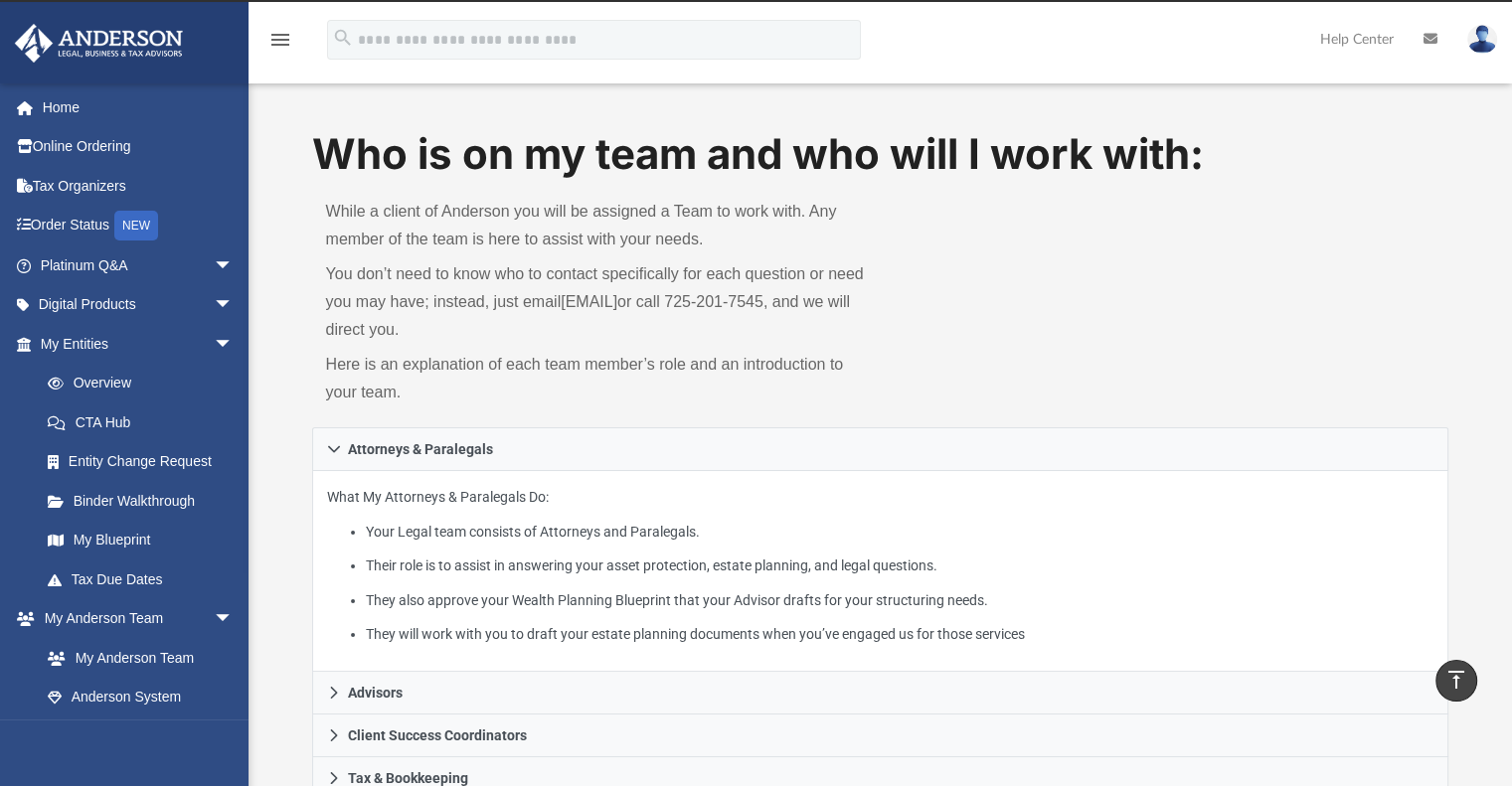 scroll, scrollTop: 0, scrollLeft: 0, axis: both 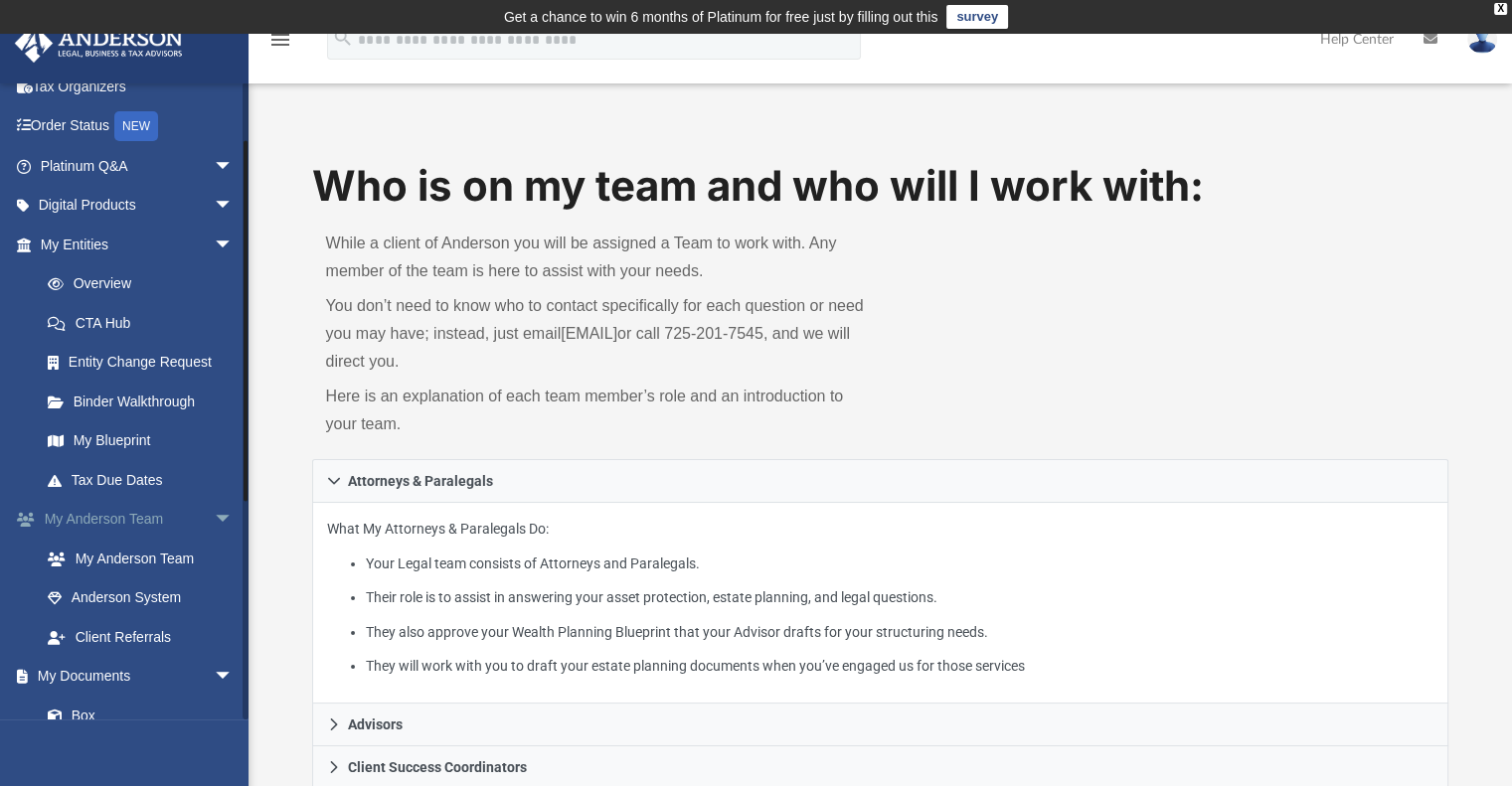 click on "arrow_drop_down" at bounding box center [234, 520] 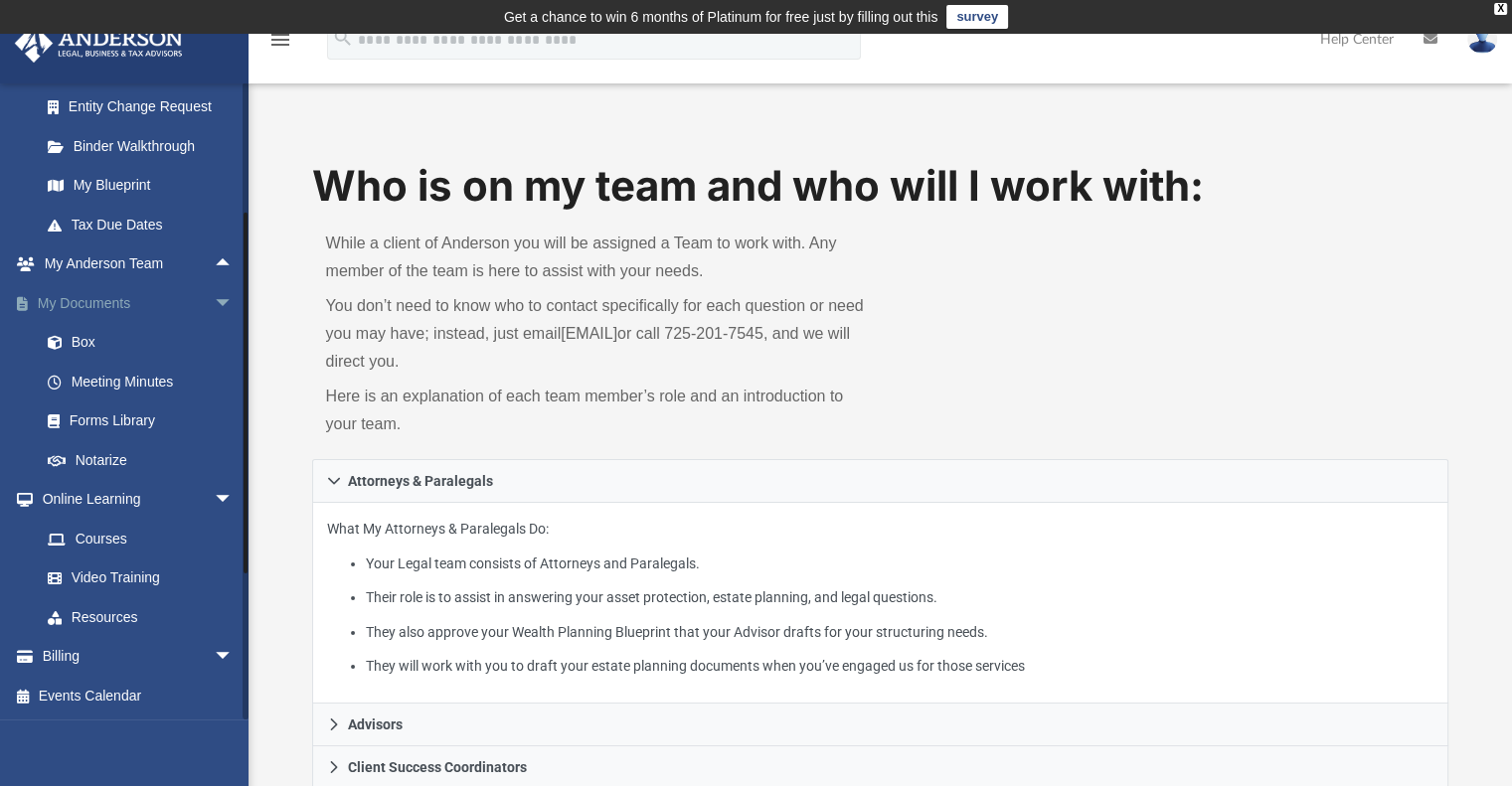 scroll, scrollTop: 0, scrollLeft: 0, axis: both 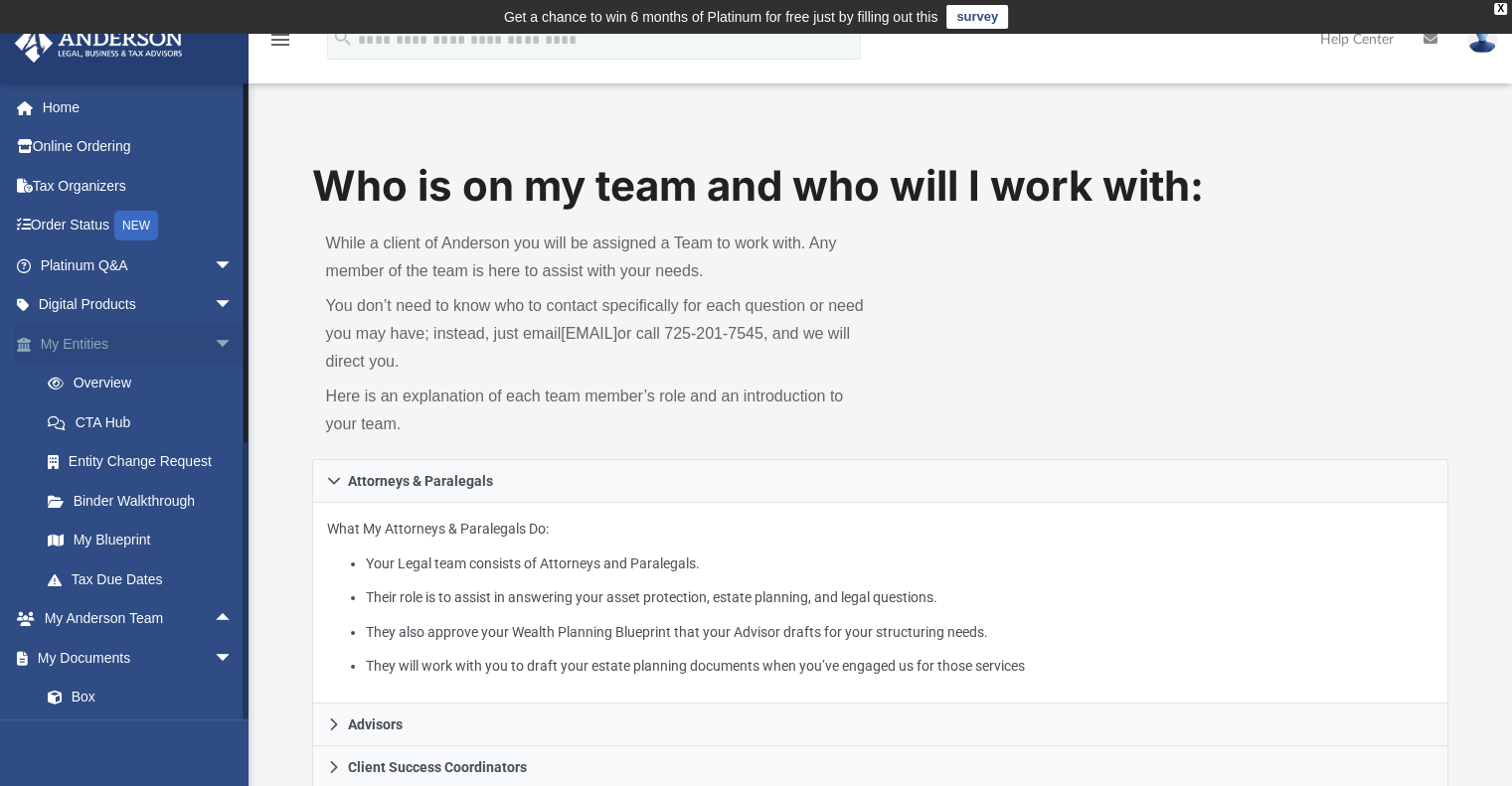 click on "arrow_drop_down" at bounding box center [234, 344] 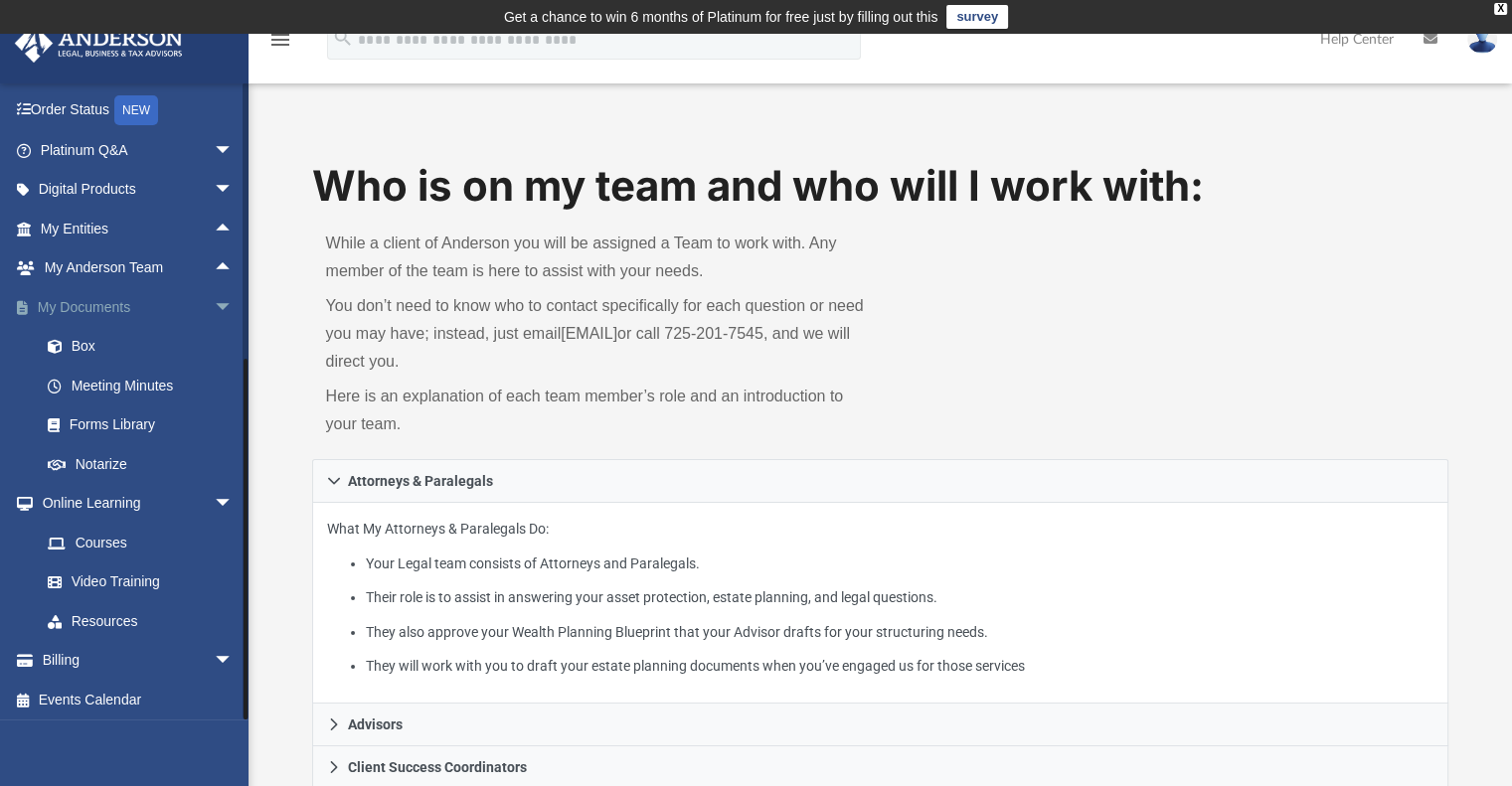 scroll, scrollTop: 119, scrollLeft: 0, axis: vertical 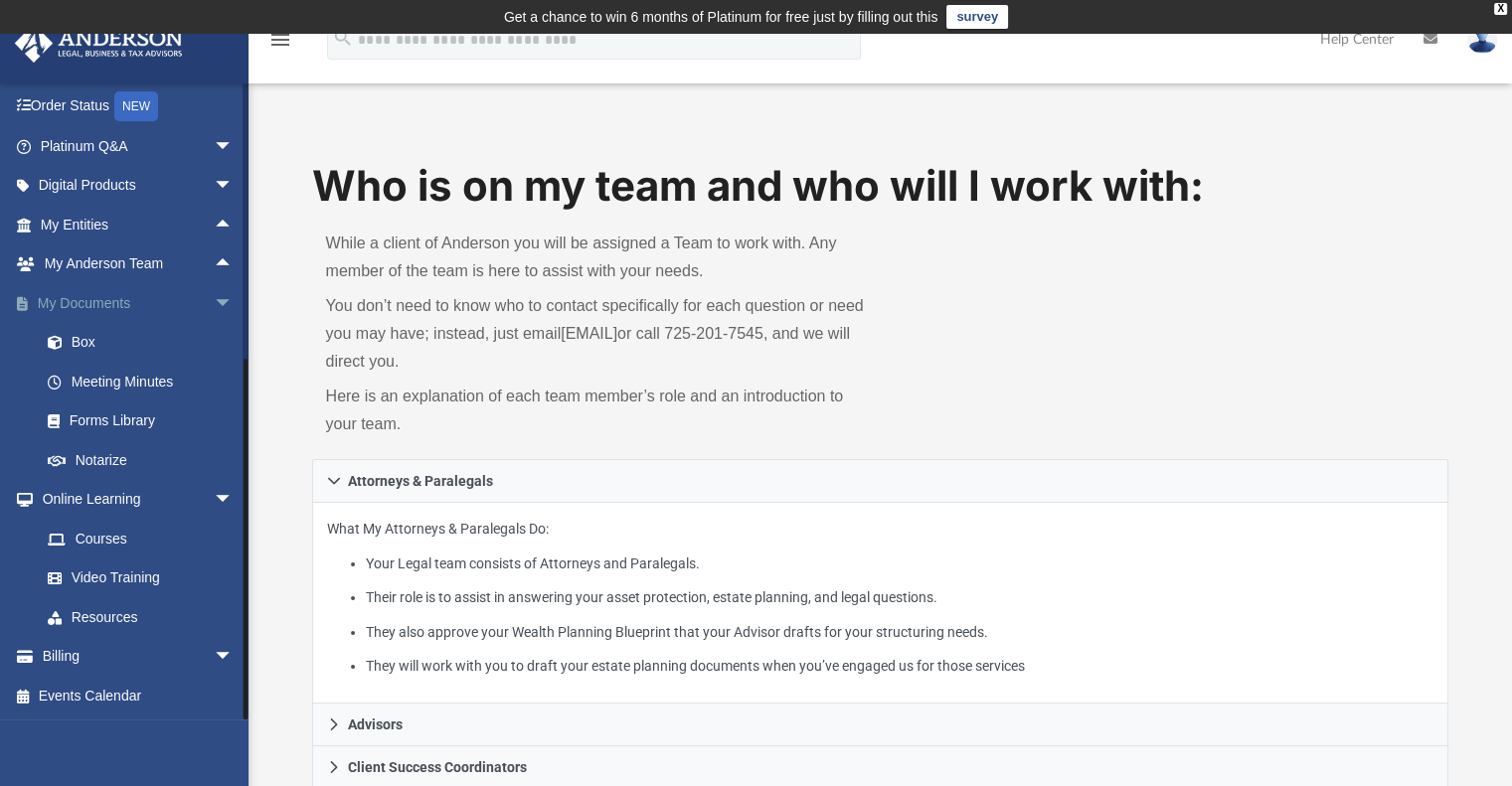 click on "arrow_drop_down" at bounding box center (234, 303) 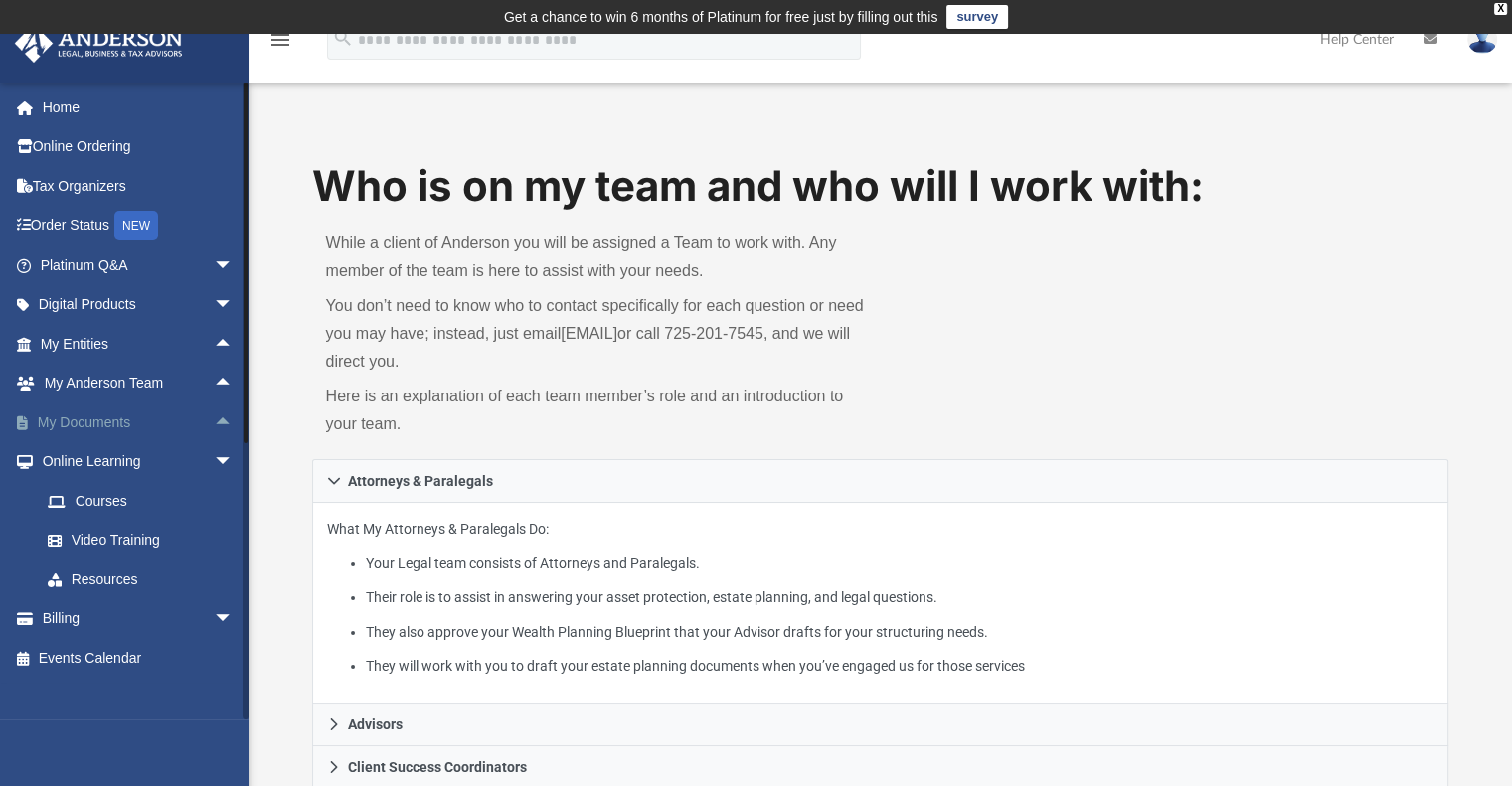 scroll, scrollTop: 0, scrollLeft: 0, axis: both 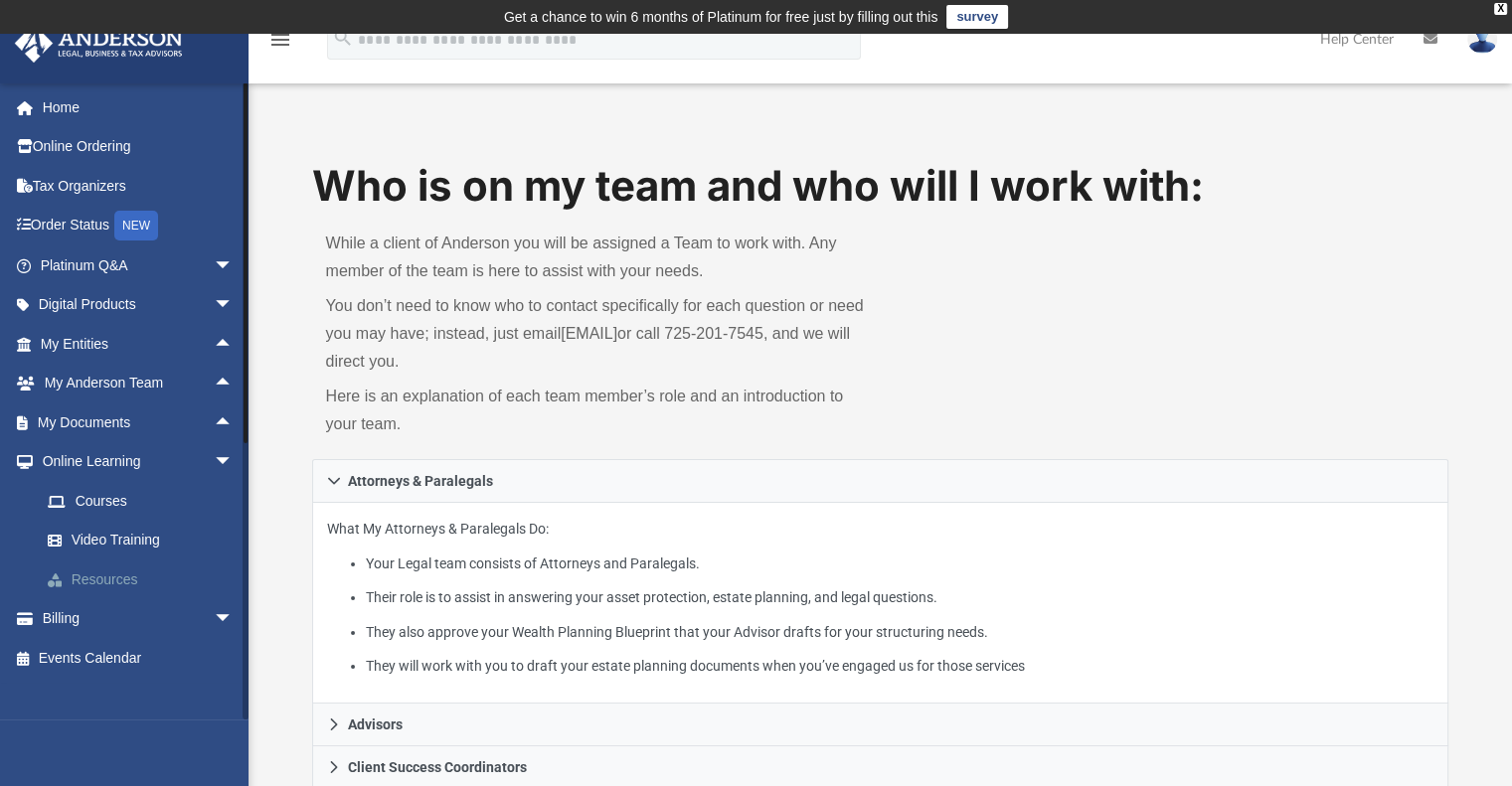 click on "Resources" at bounding box center [145, 579] 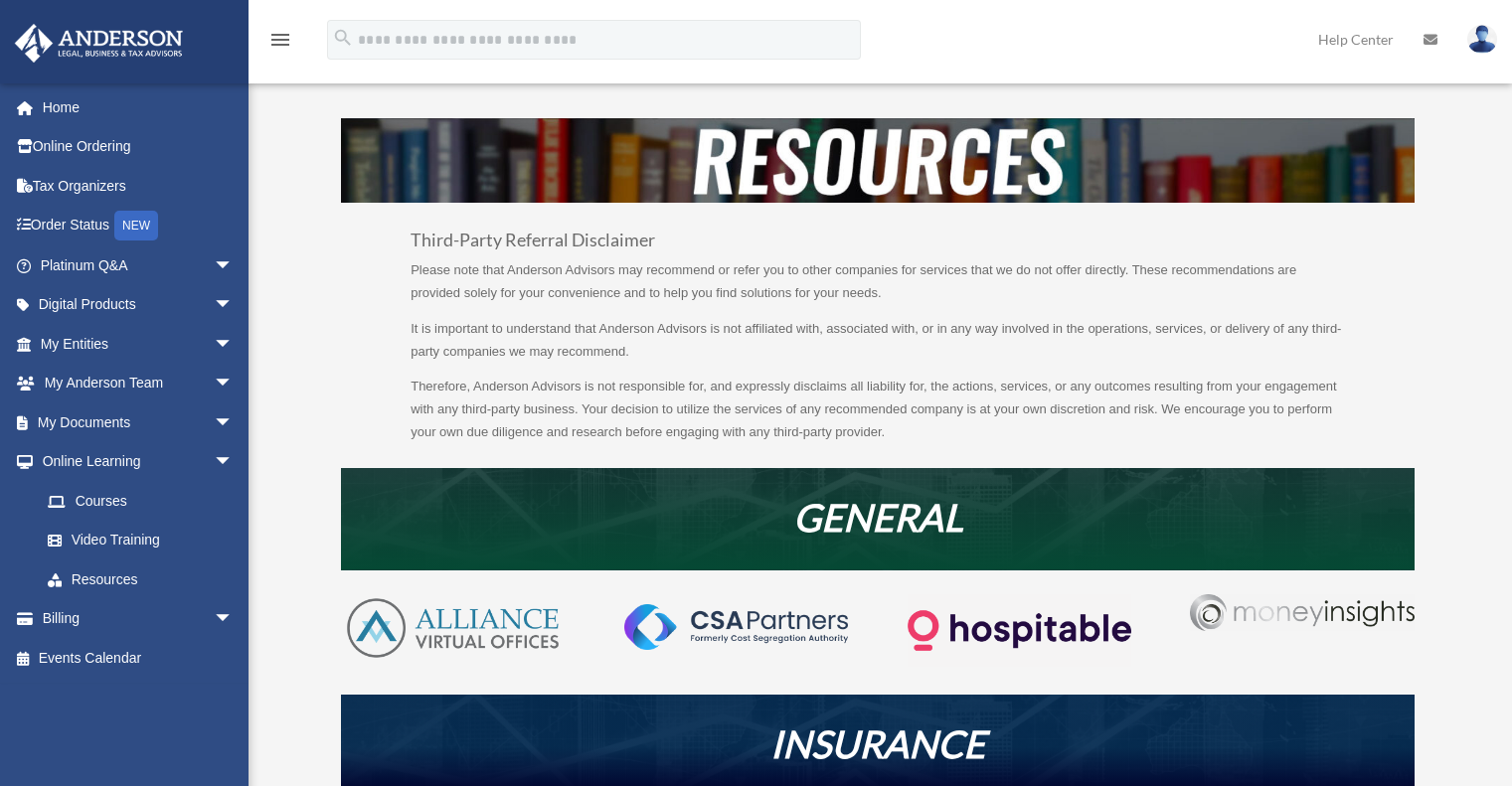 scroll, scrollTop: 0, scrollLeft: 0, axis: both 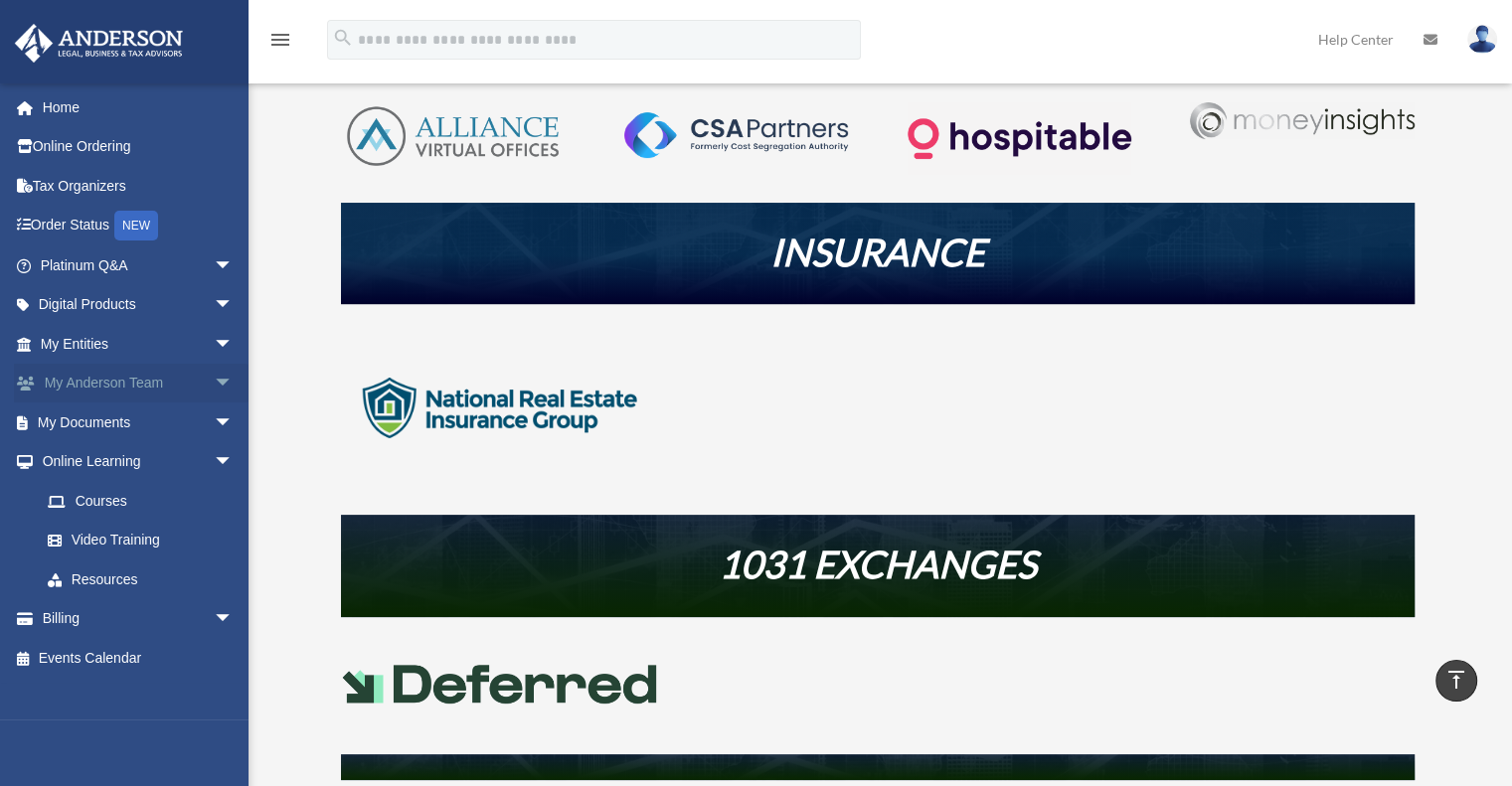 click on "arrow_drop_down" at bounding box center [234, 384] 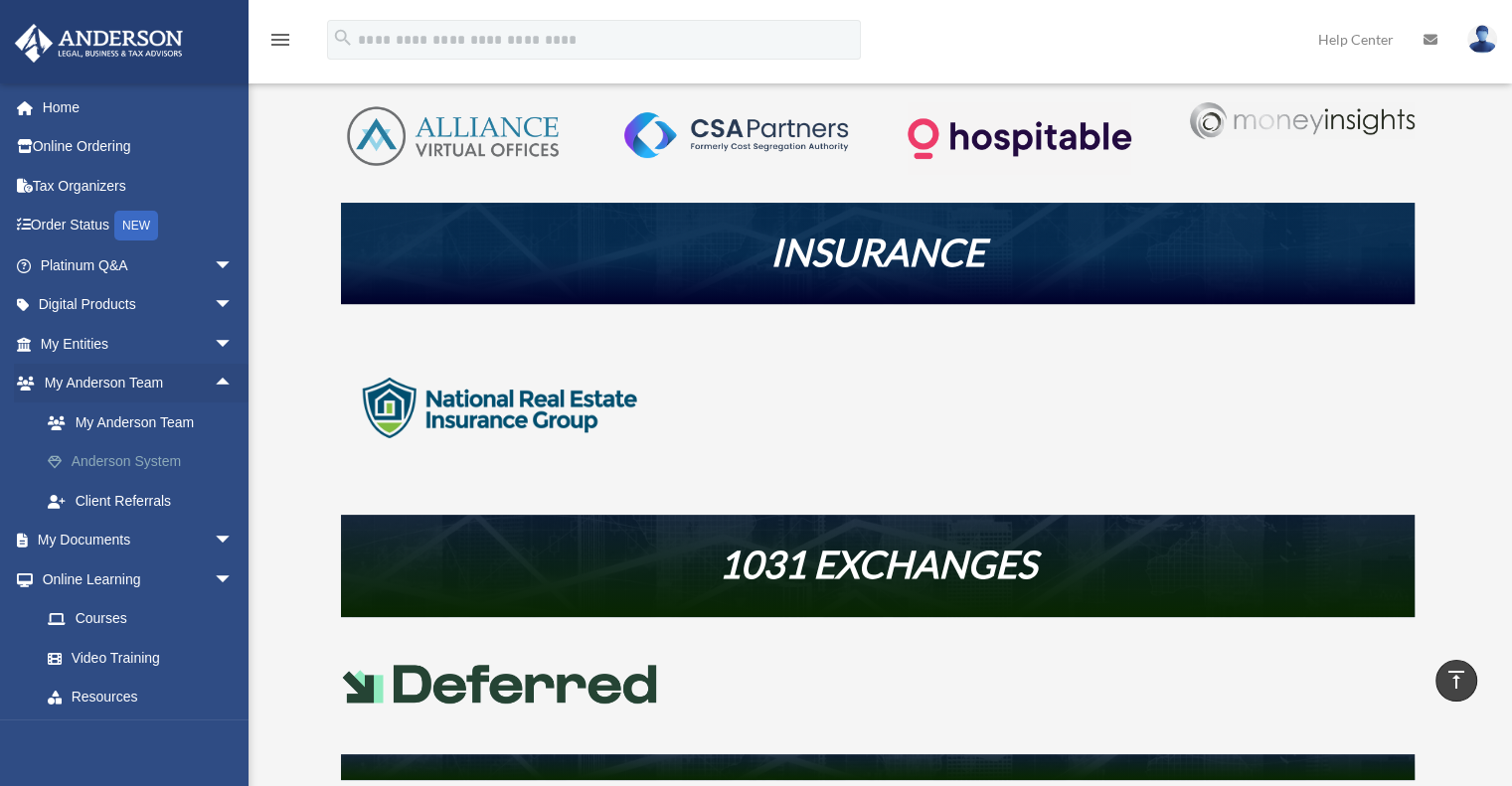 click on "Anderson System" at bounding box center (145, 462) 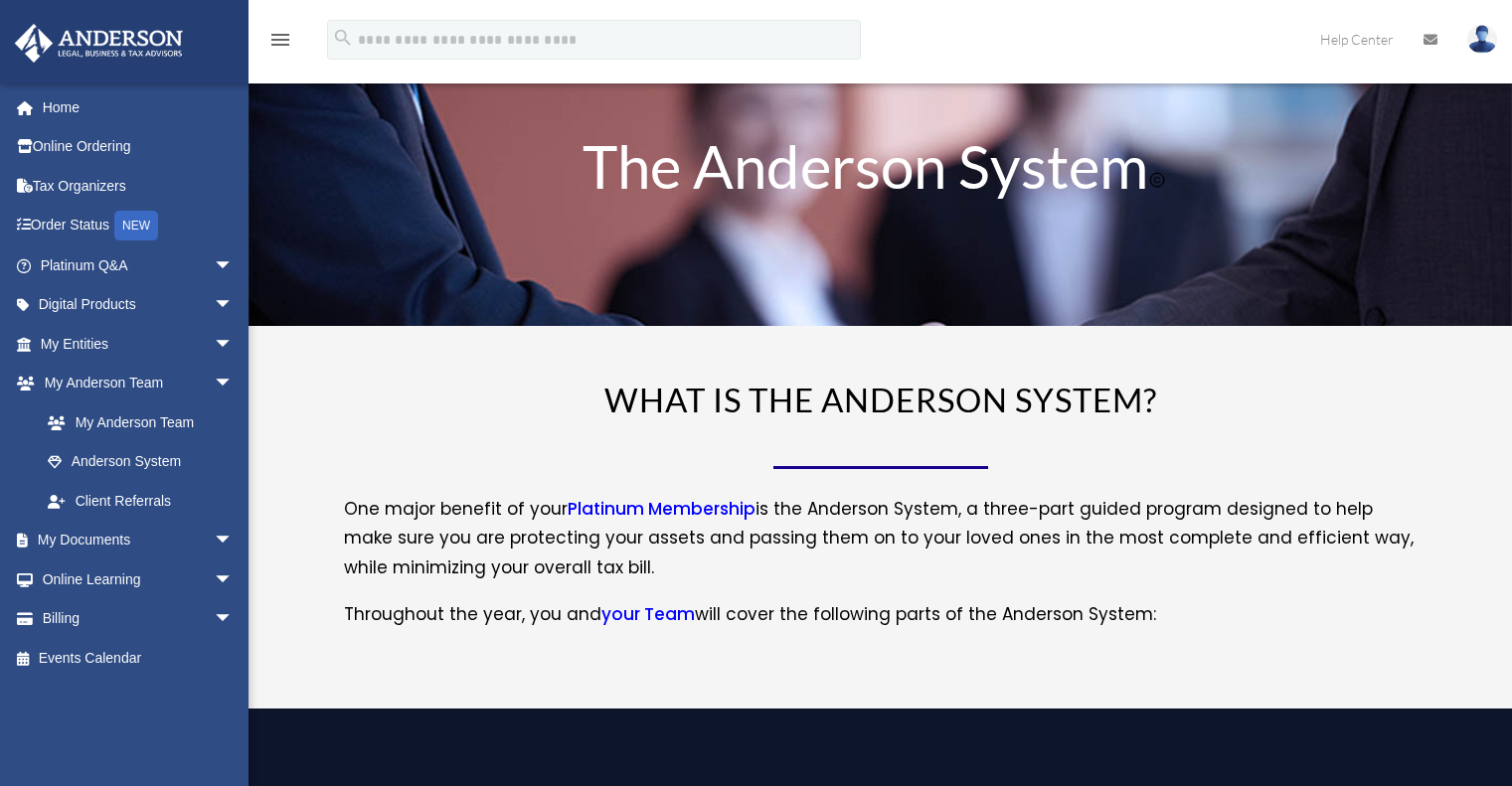 scroll, scrollTop: 0, scrollLeft: 0, axis: both 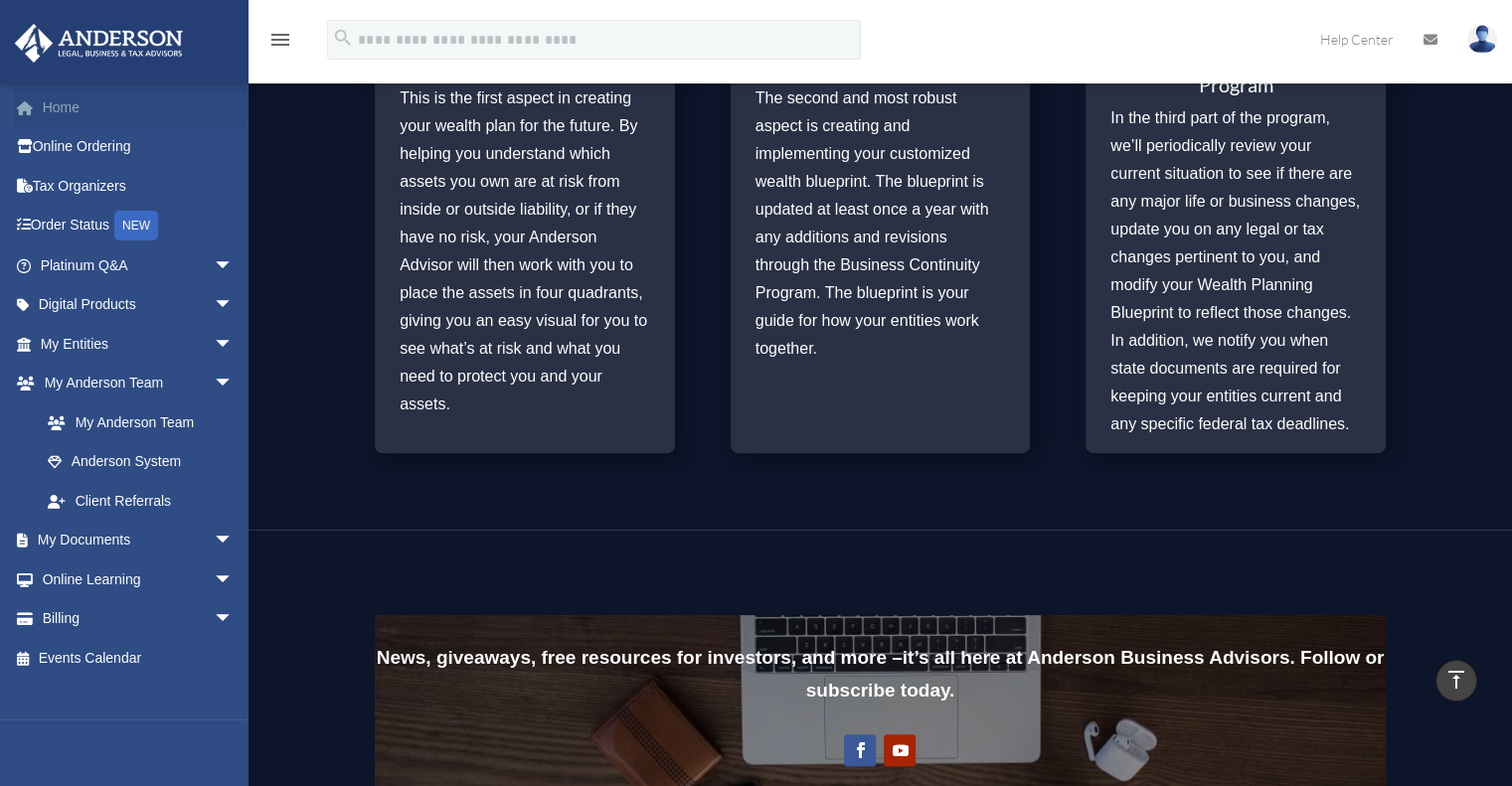 click on "Home" at bounding box center [138, 107] 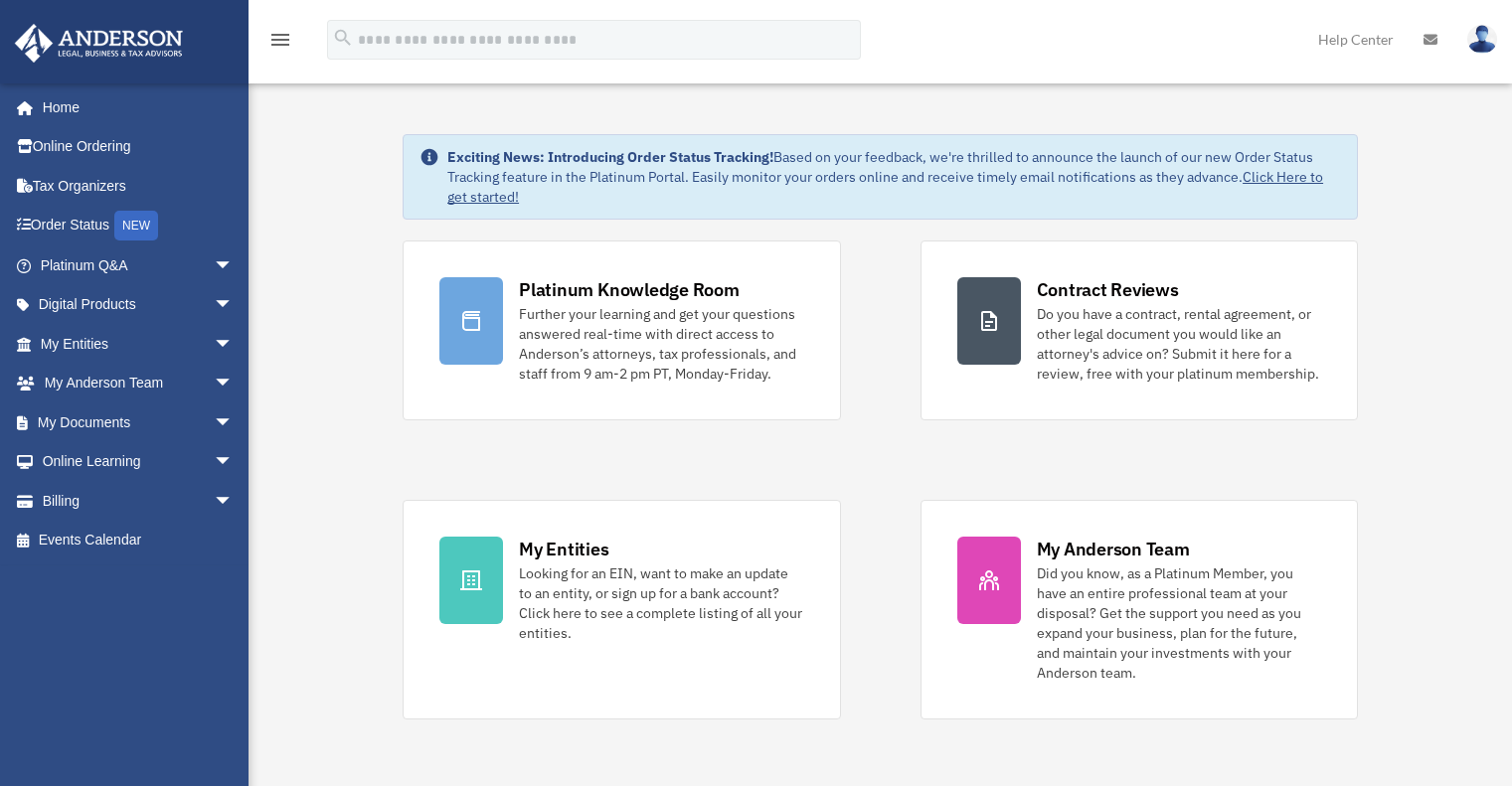 scroll, scrollTop: 0, scrollLeft: 0, axis: both 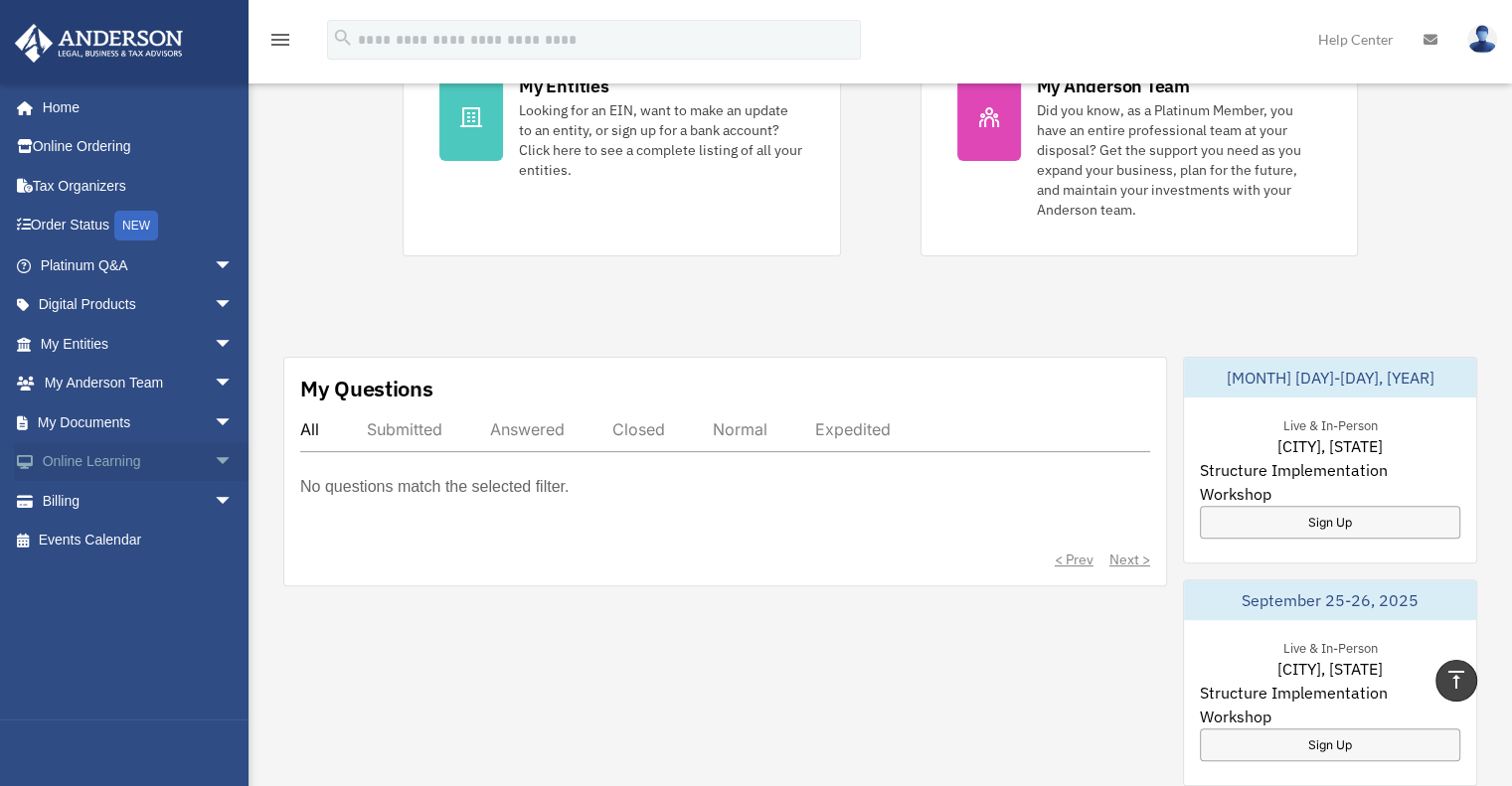click on "arrow_drop_down" at bounding box center [234, 462] 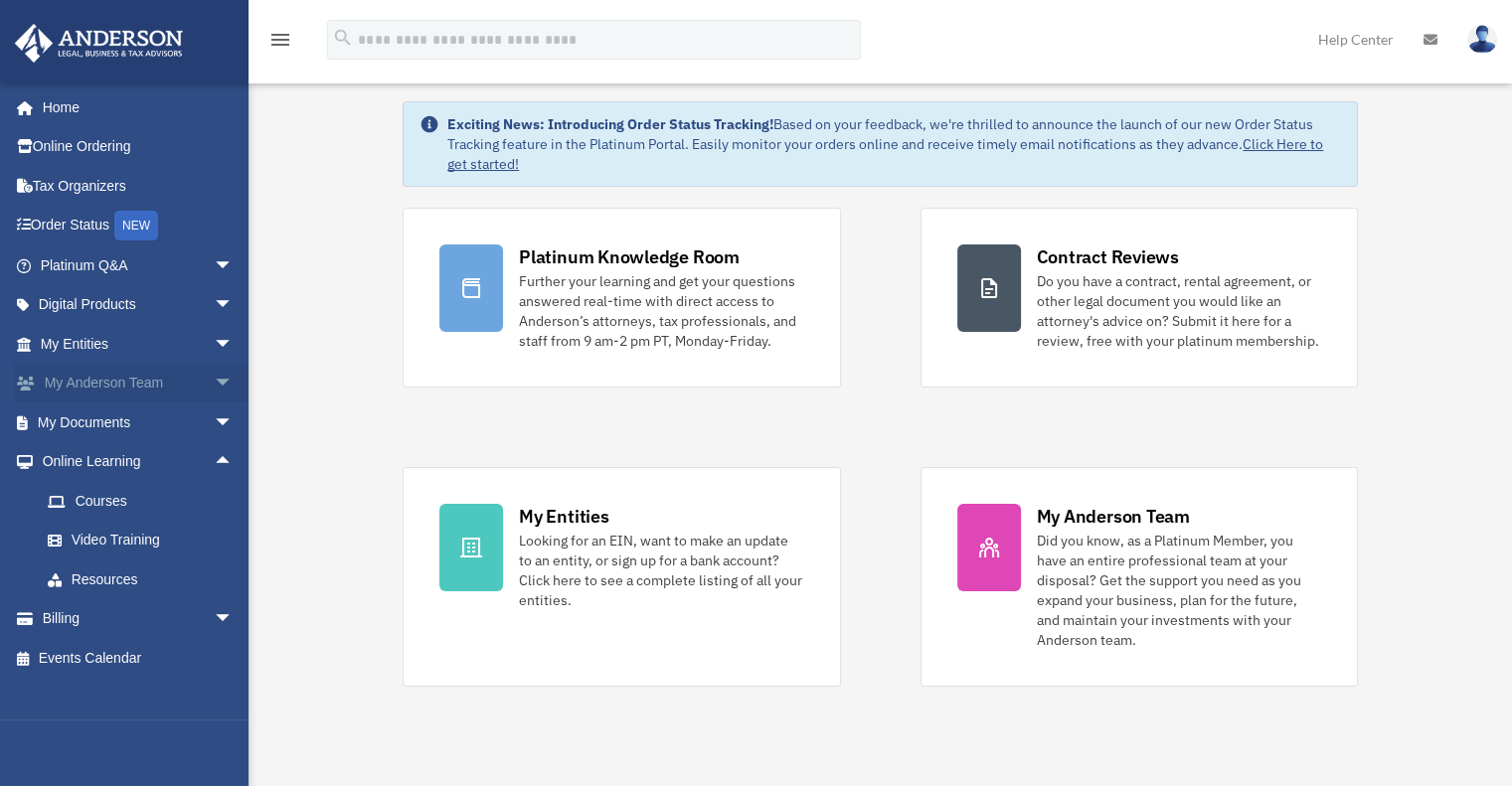 scroll, scrollTop: 0, scrollLeft: 0, axis: both 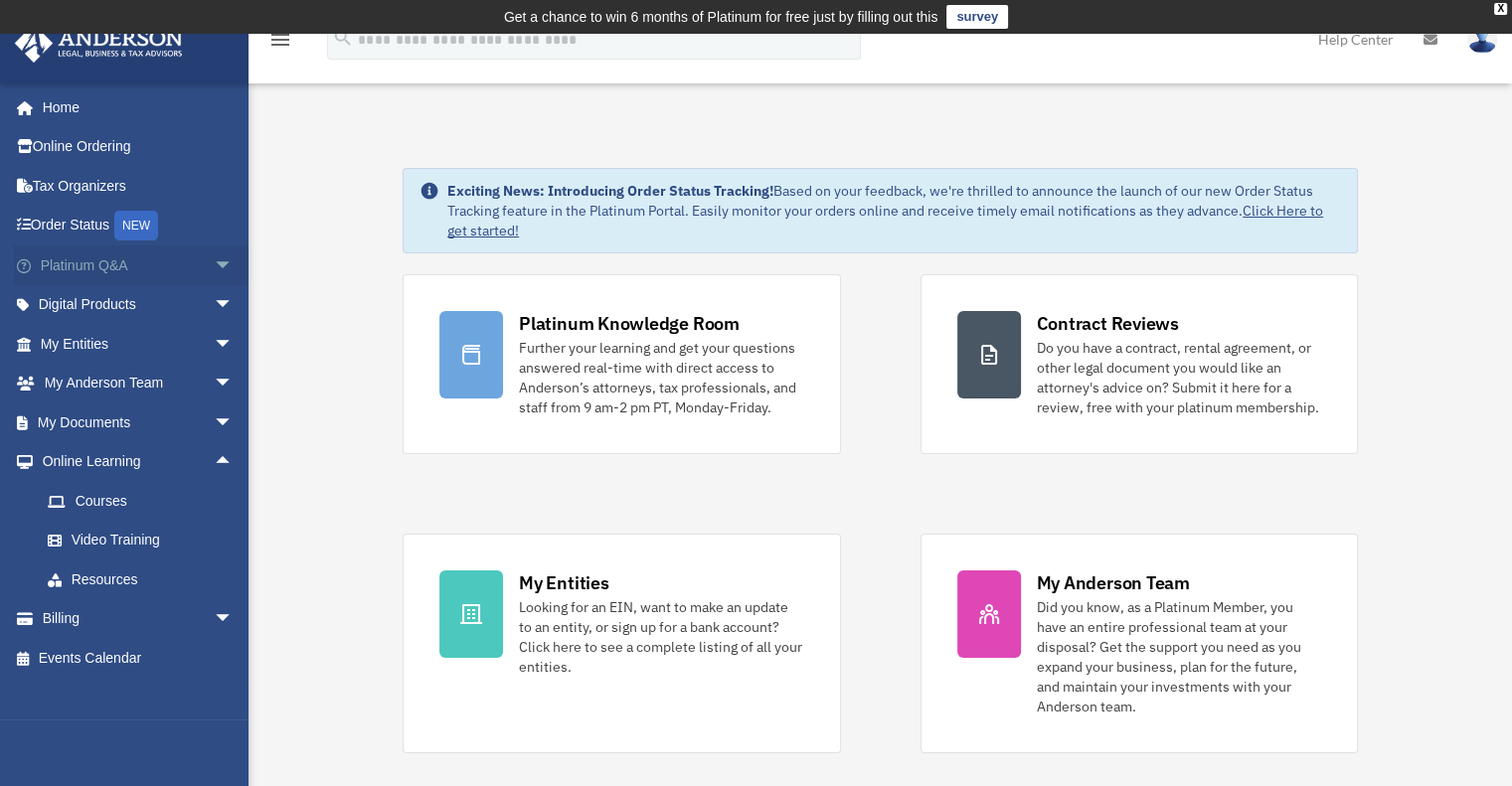 click on "arrow_drop_down" at bounding box center (234, 265) 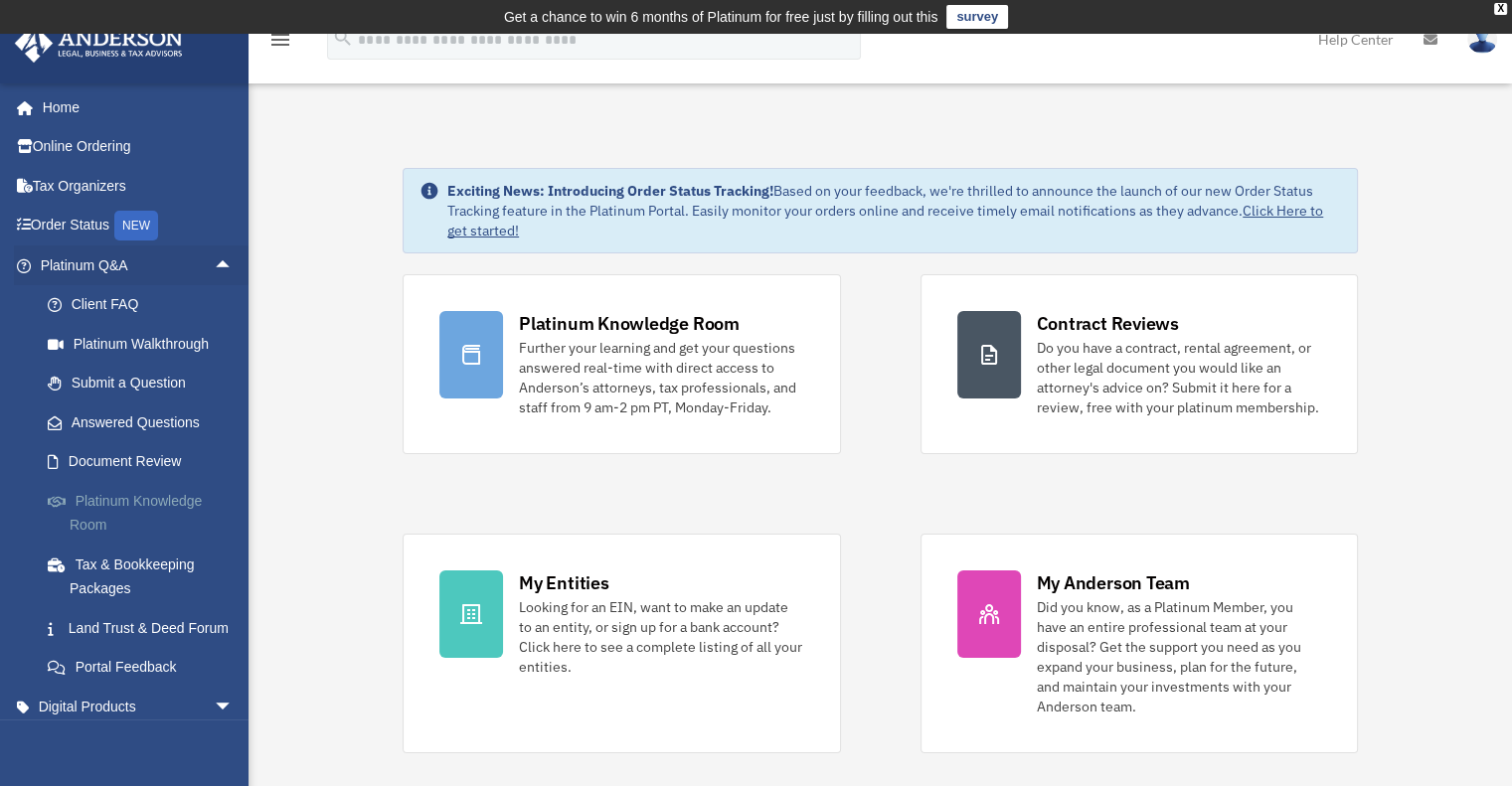 click on "Platinum Knowledge Room" at bounding box center (145, 513) 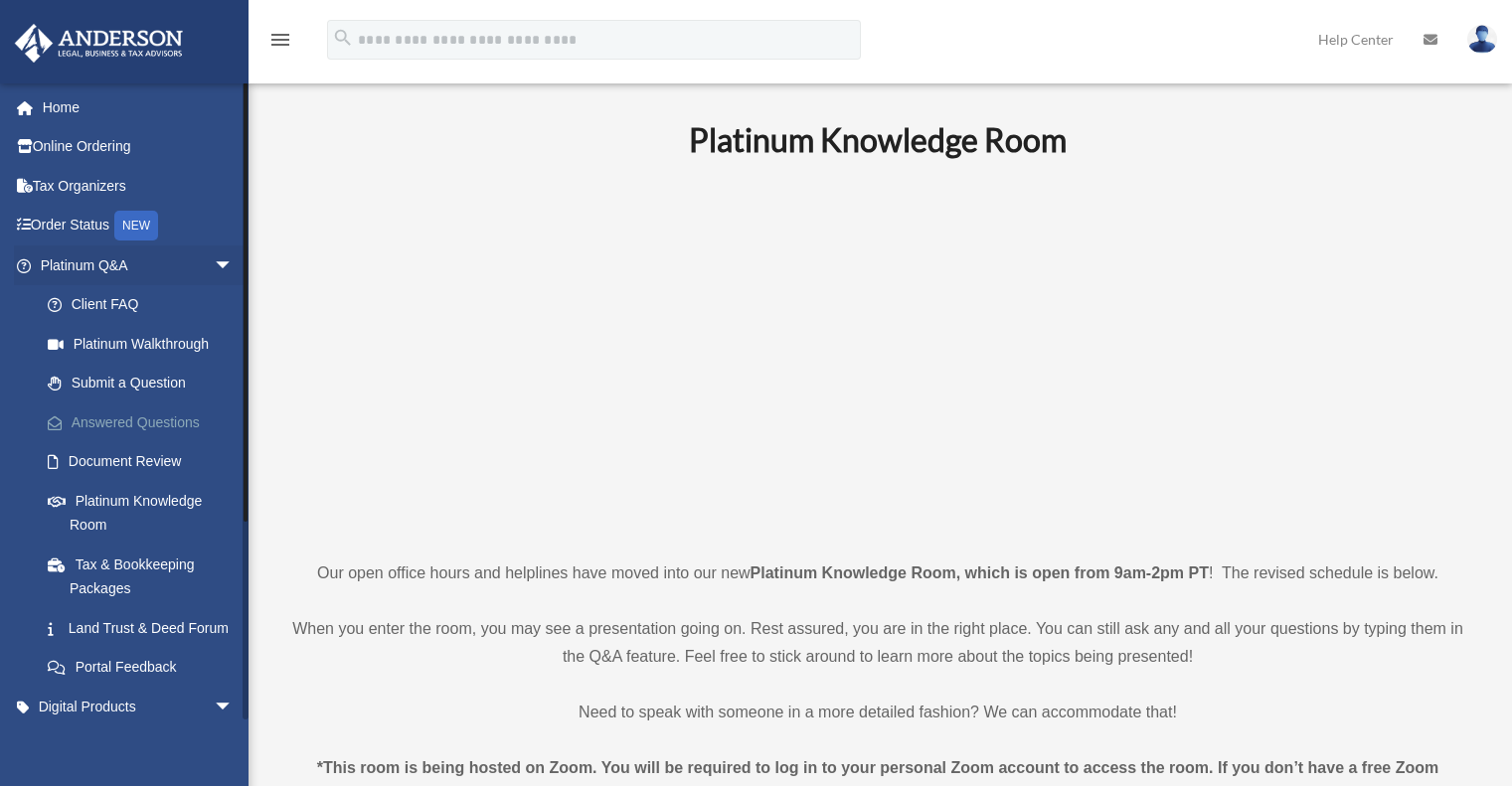 scroll, scrollTop: 0, scrollLeft: 0, axis: both 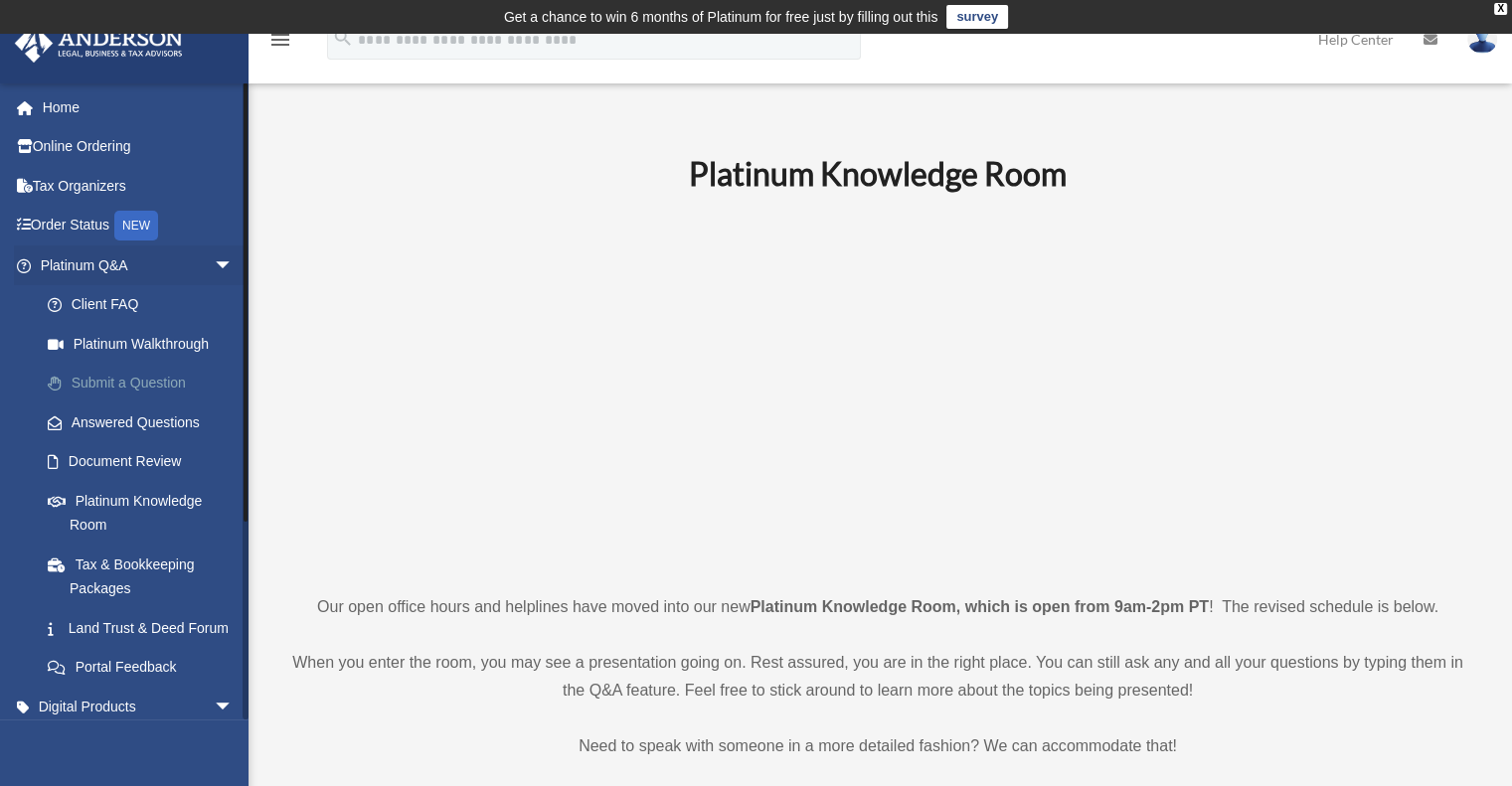 click on "Submit a Question" at bounding box center (145, 384) 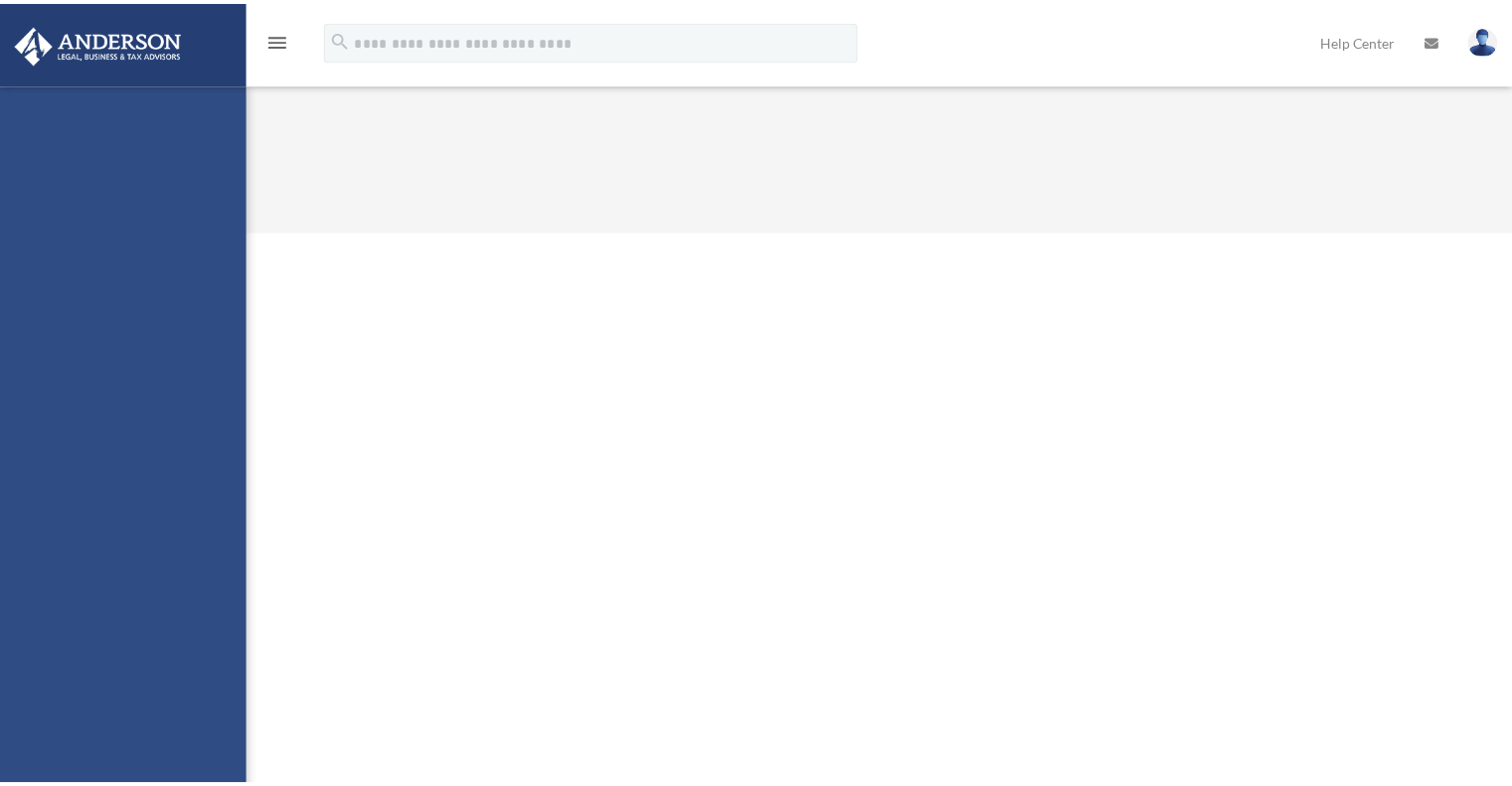 scroll, scrollTop: 0, scrollLeft: 0, axis: both 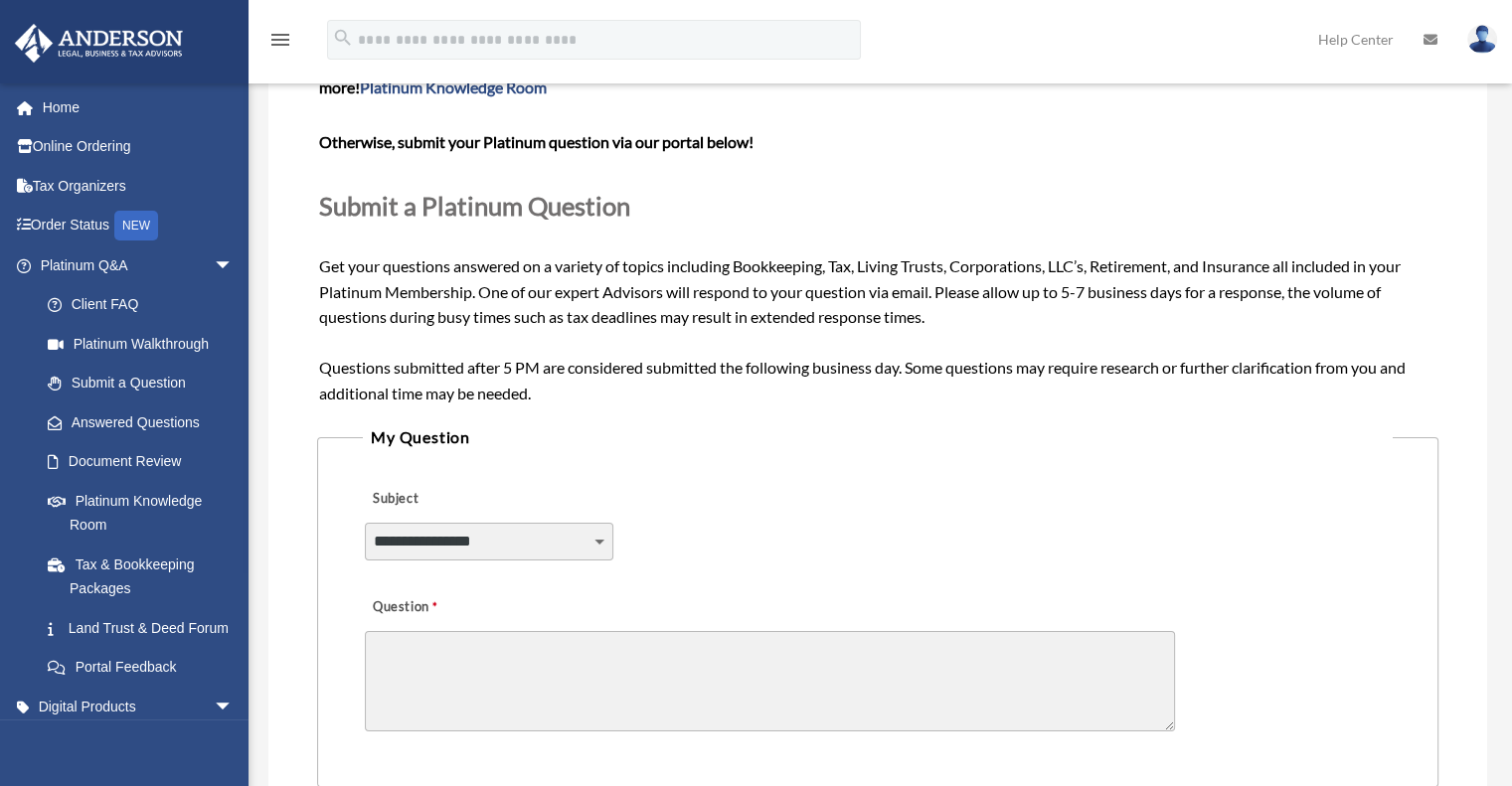 click on "**********" at bounding box center [489, 542] 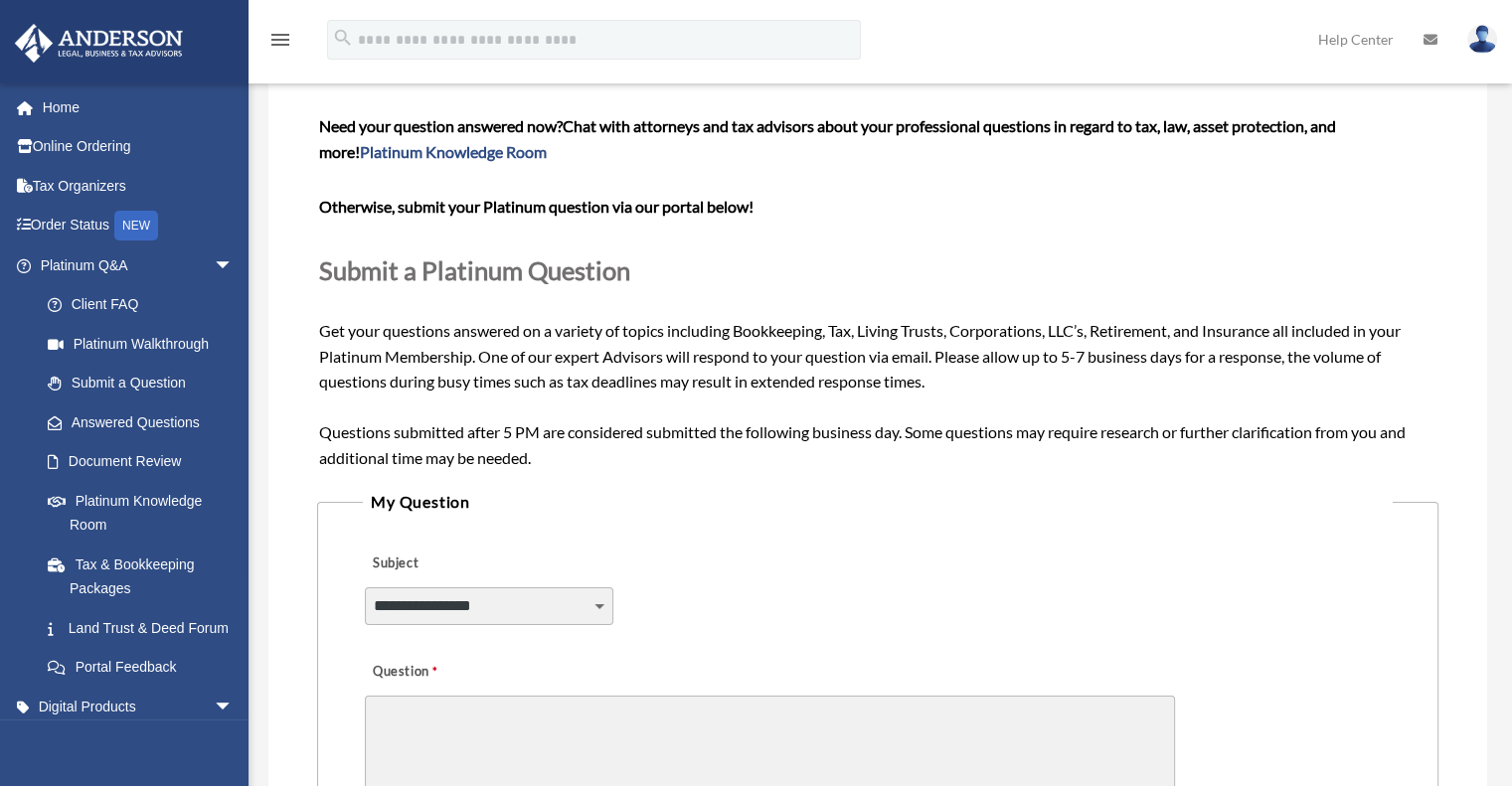 scroll, scrollTop: 397, scrollLeft: 0, axis: vertical 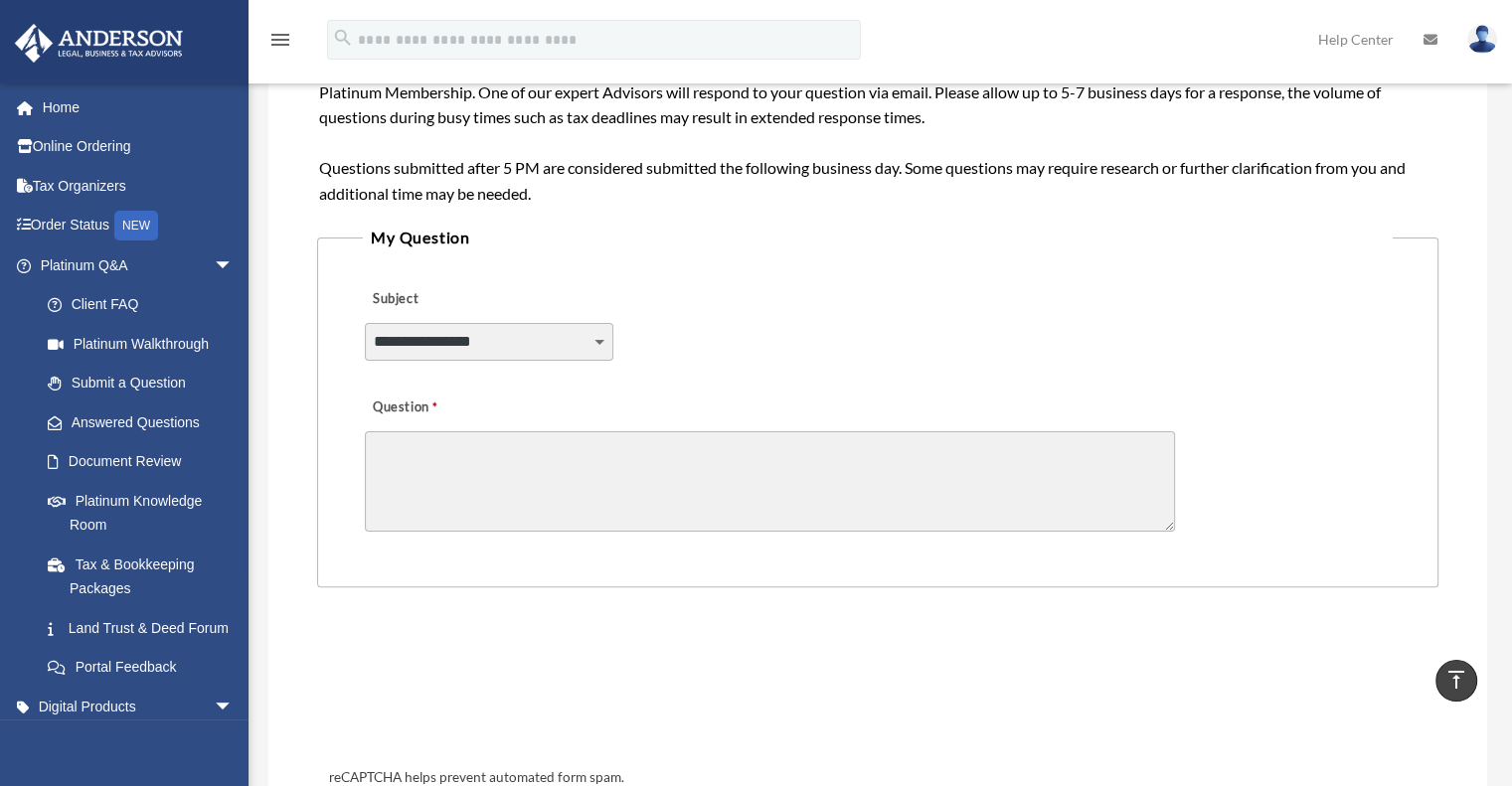 click on "**********" at bounding box center (489, 342) 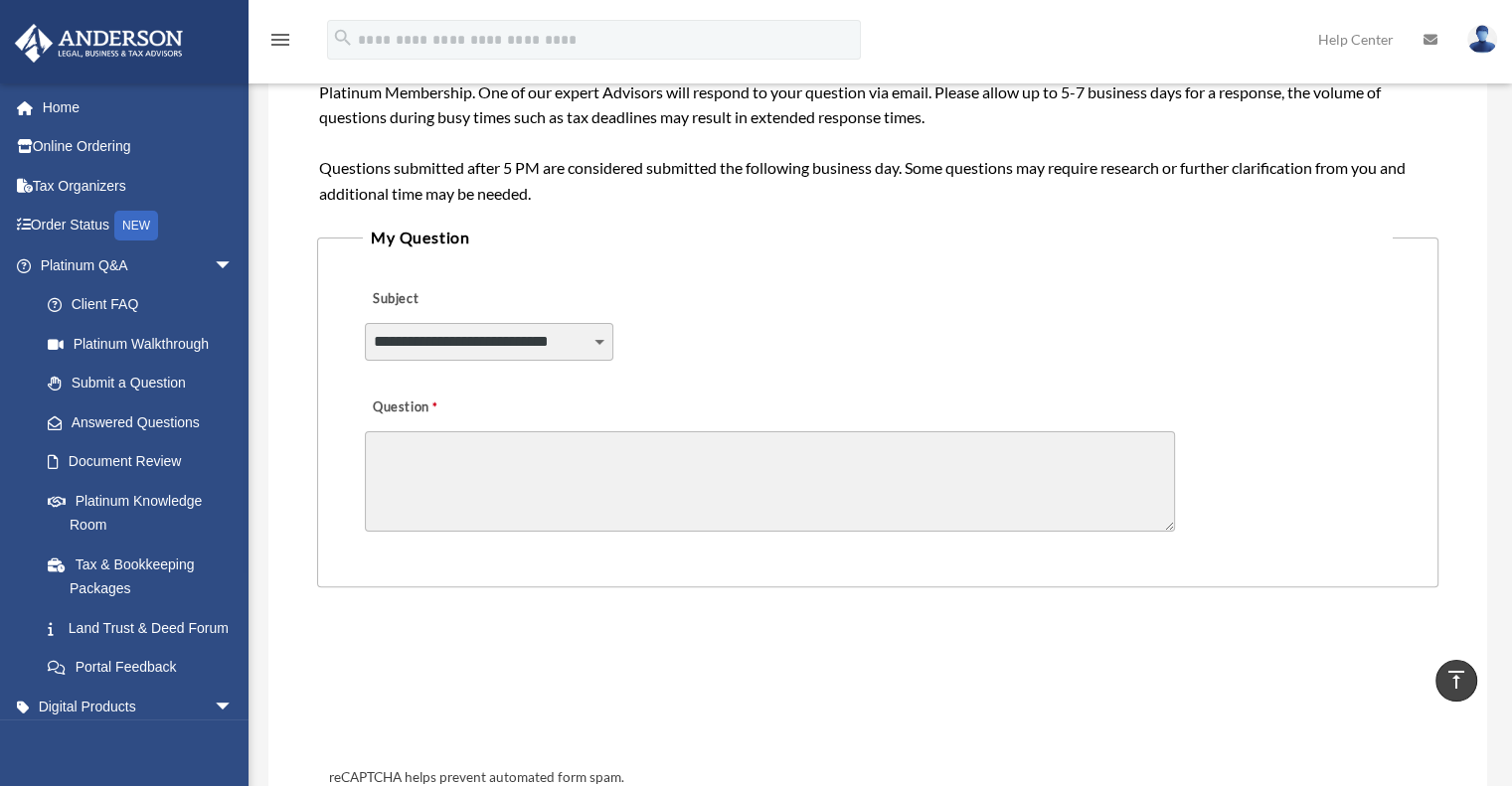 click on "**********" at bounding box center [489, 342] 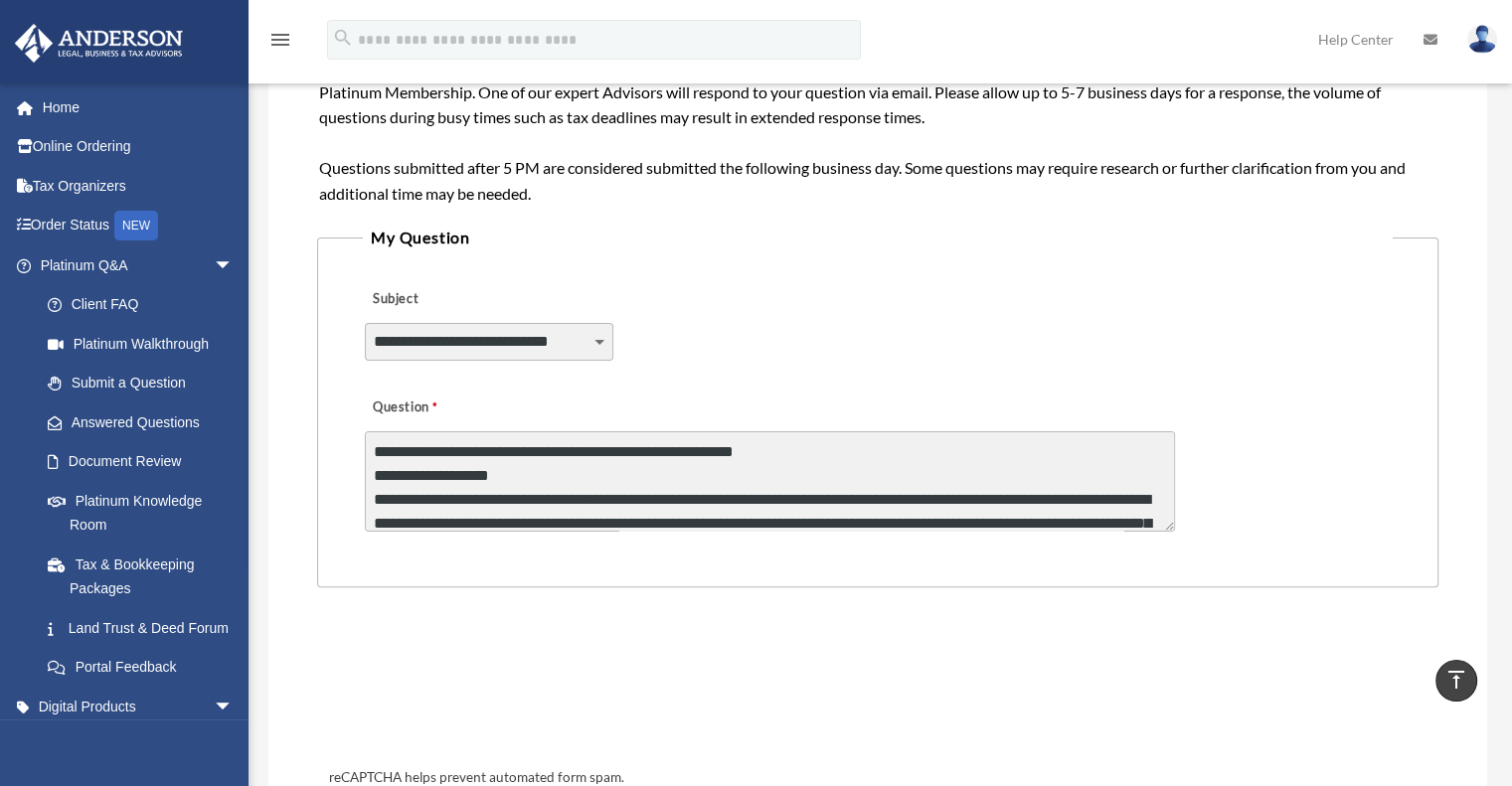 scroll, scrollTop: 646, scrollLeft: 0, axis: vertical 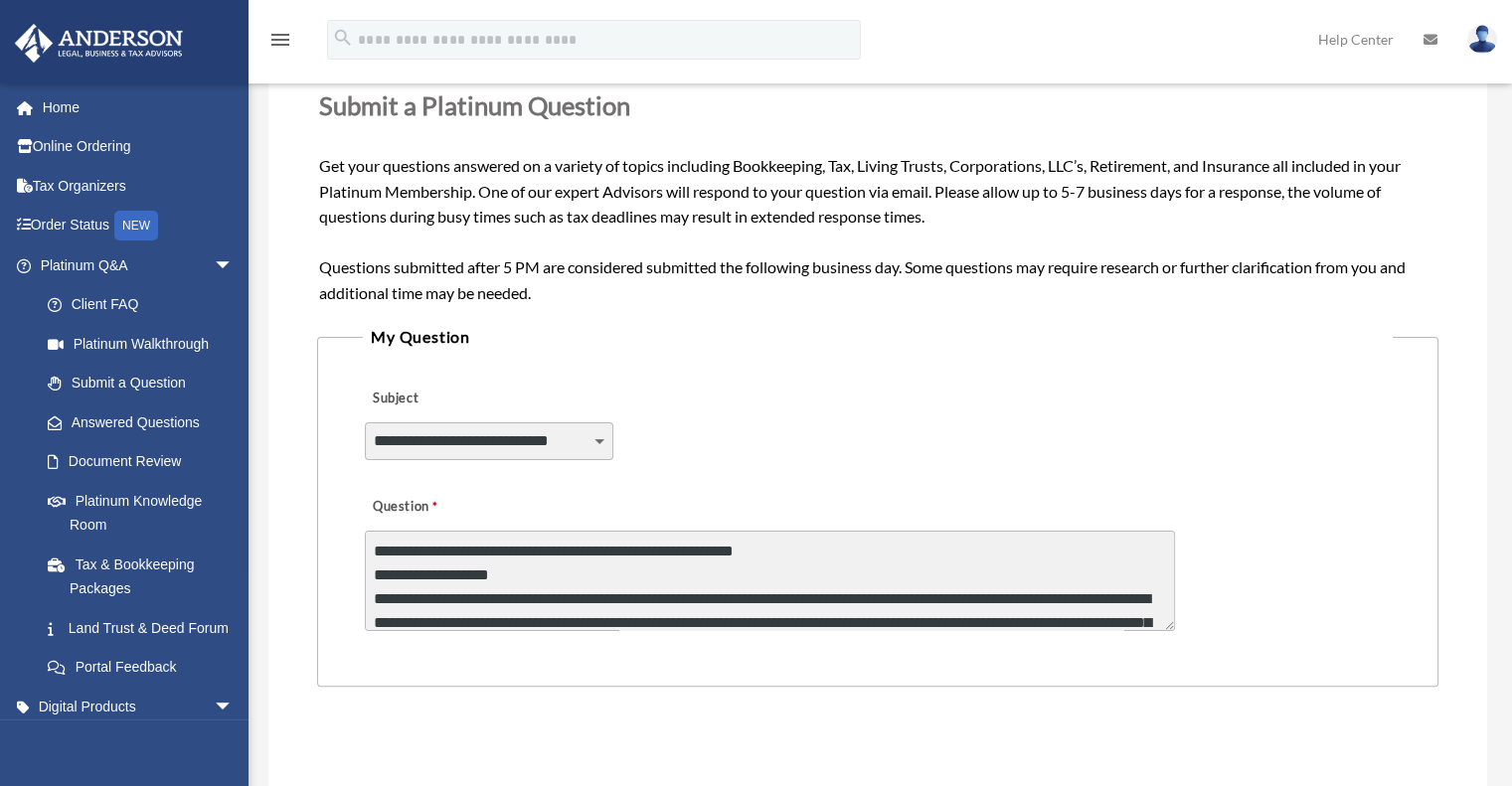 drag, startPoint x: 531, startPoint y: 572, endPoint x: 351, endPoint y: 572, distance: 180 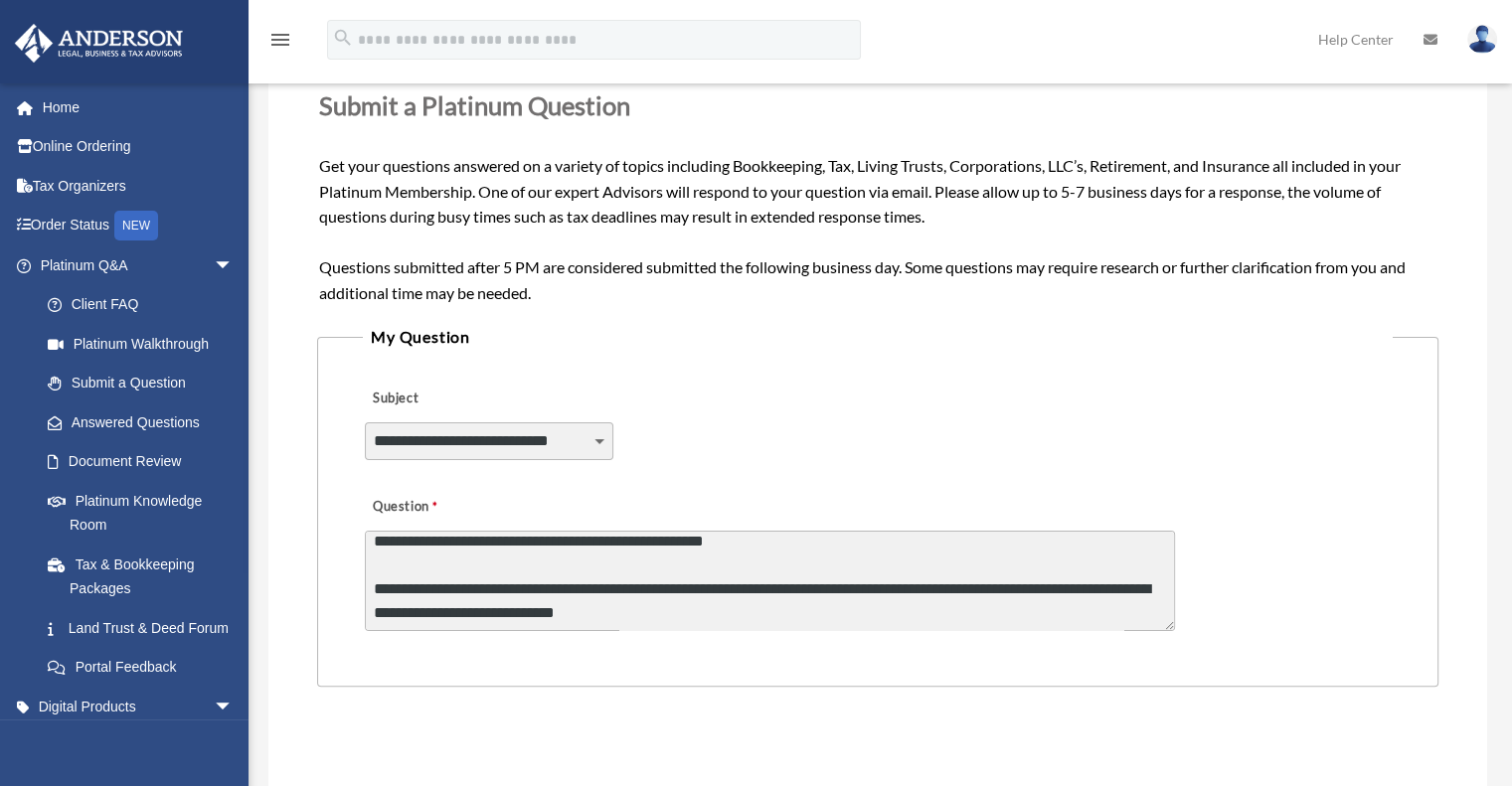 scroll, scrollTop: 596, scrollLeft: 0, axis: vertical 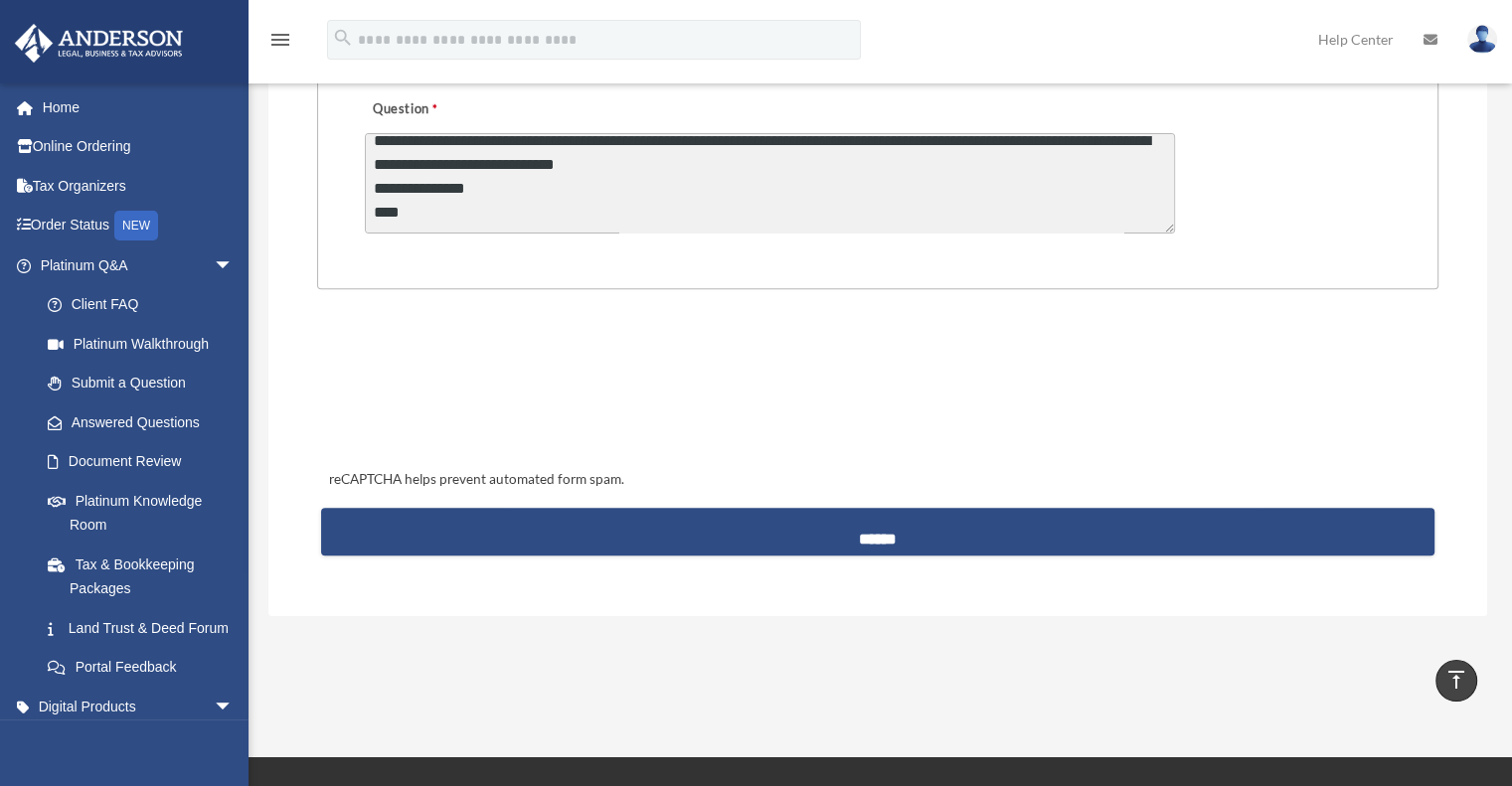 click on "Question" at bounding box center [769, 183] 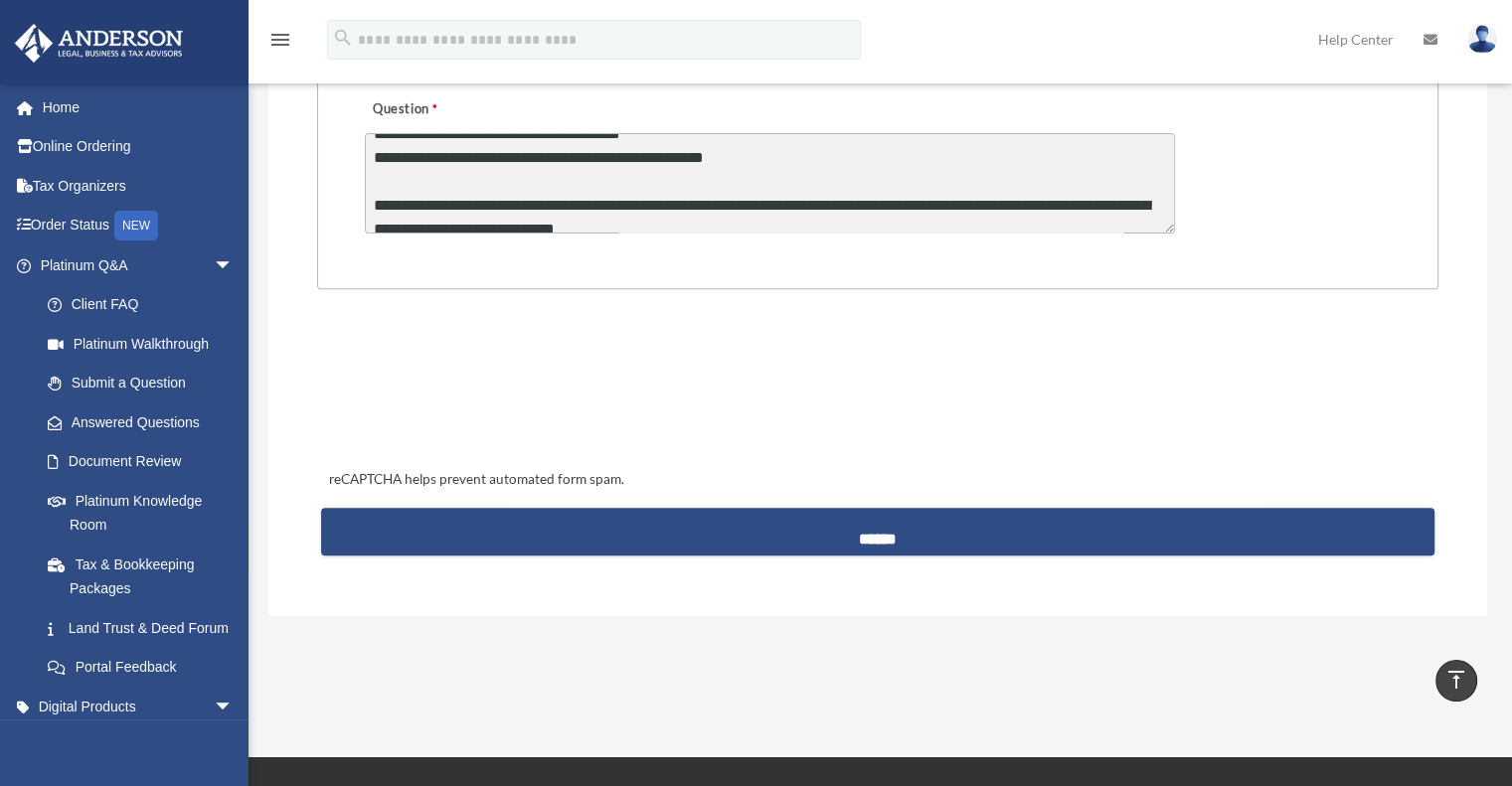 scroll, scrollTop: 656, scrollLeft: 0, axis: vertical 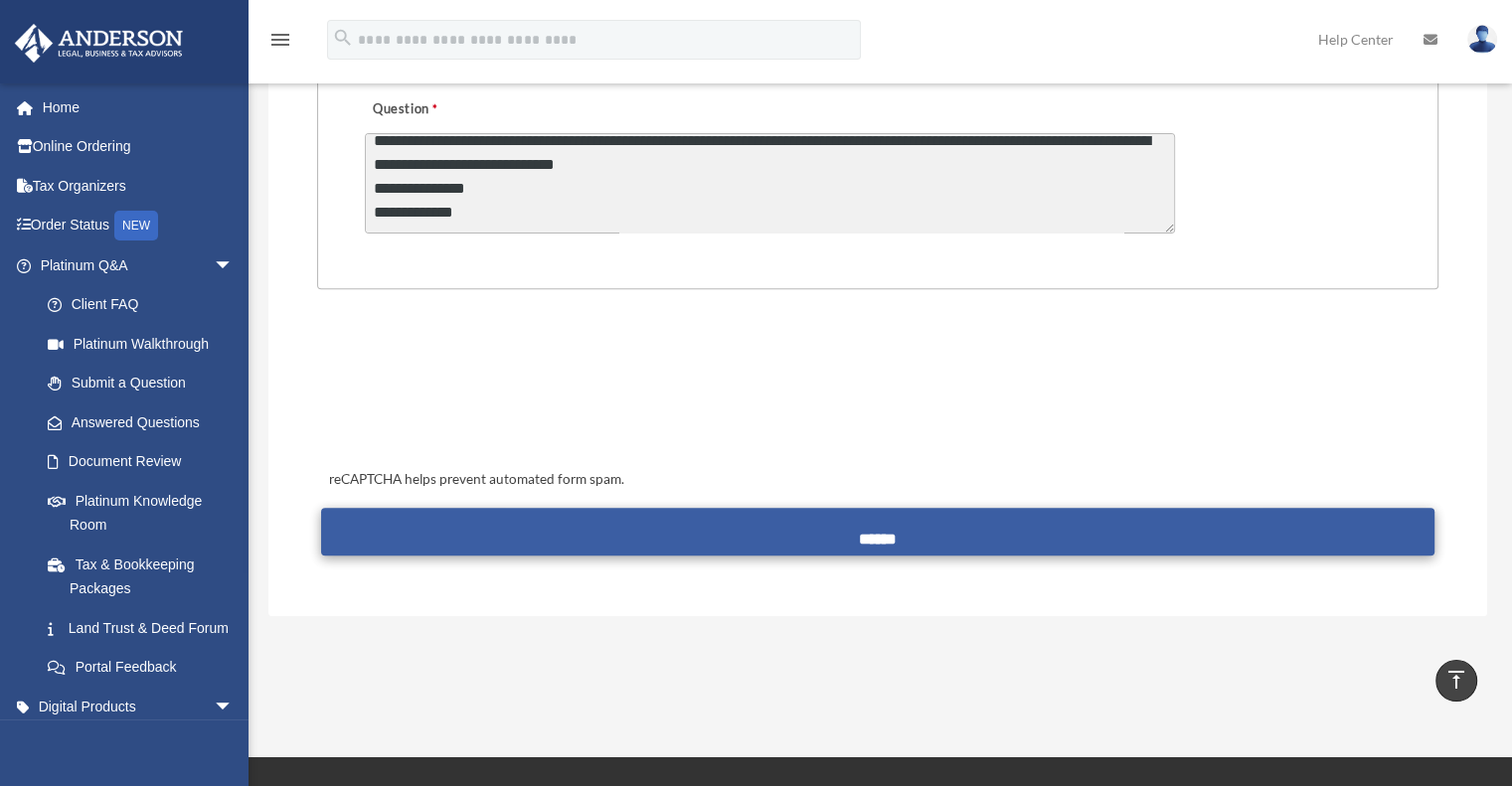 type on "**********" 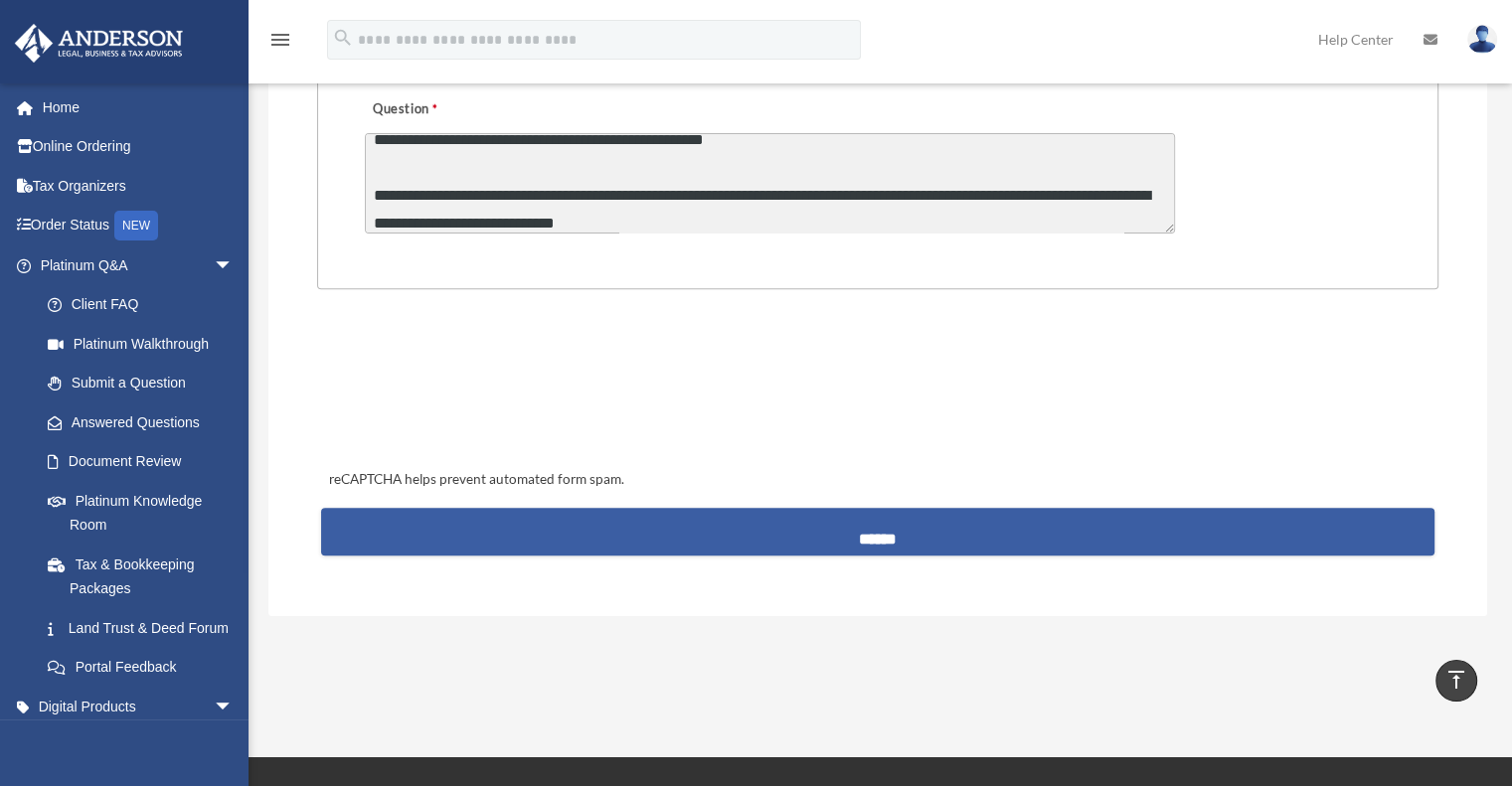 click on "******" at bounding box center (878, 532) 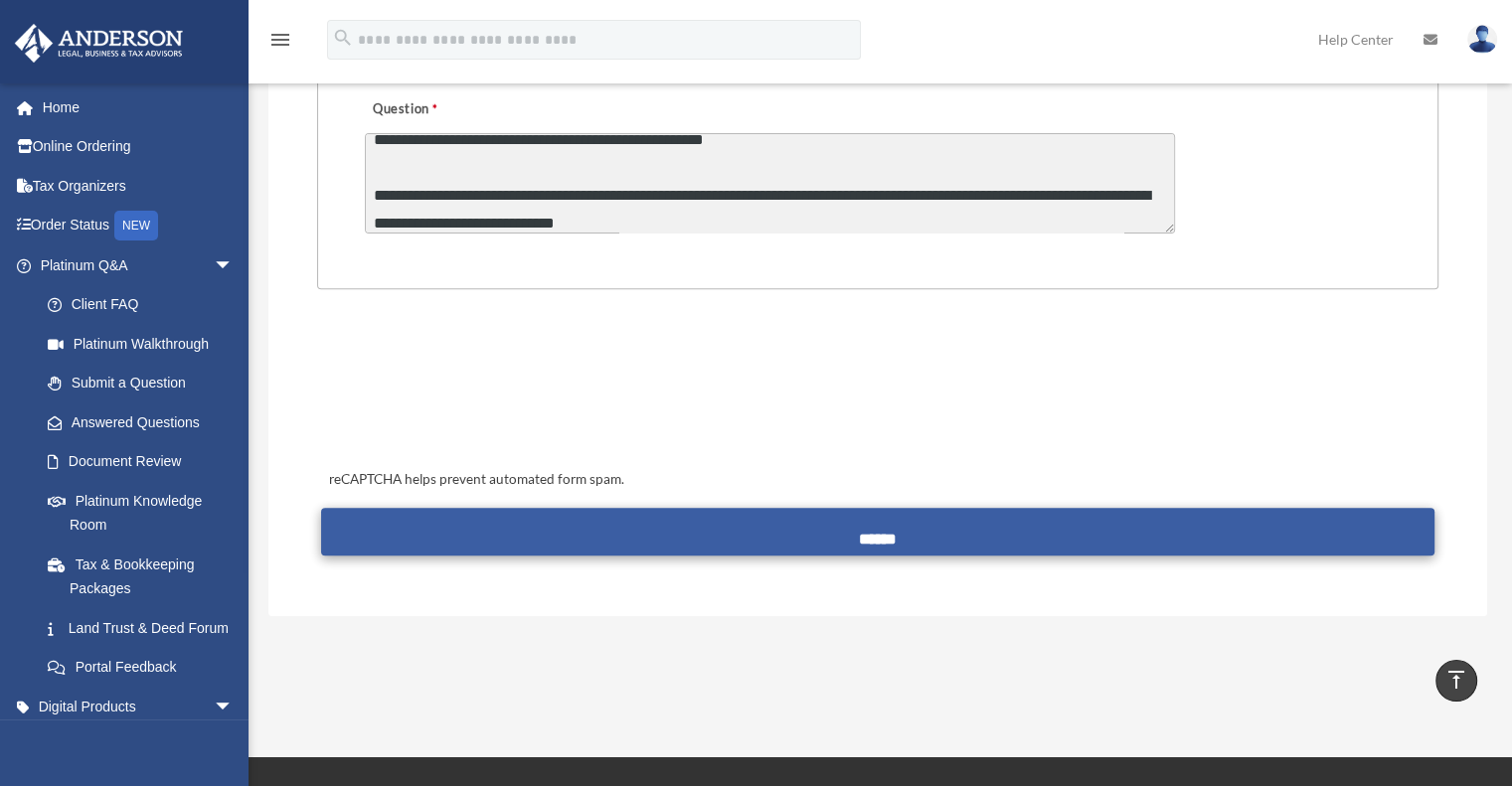 scroll, scrollTop: 761, scrollLeft: 0, axis: vertical 